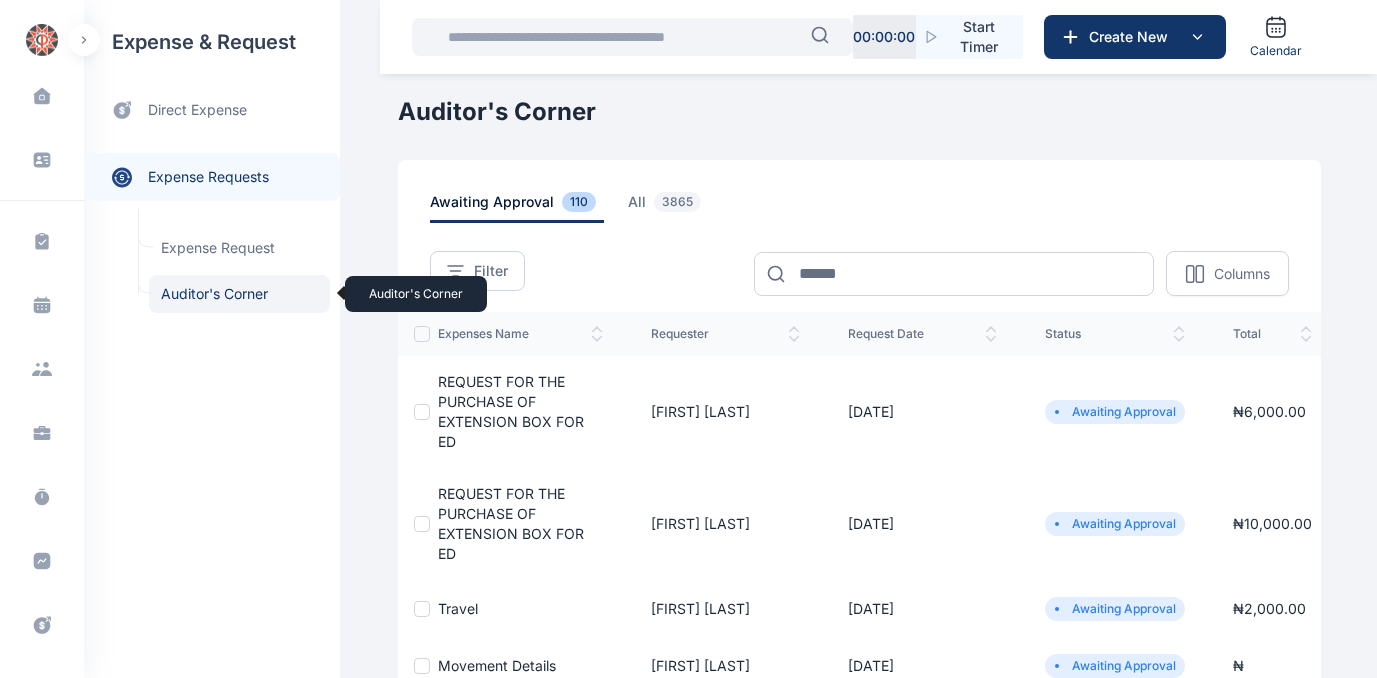 scroll, scrollTop: 0, scrollLeft: 0, axis: both 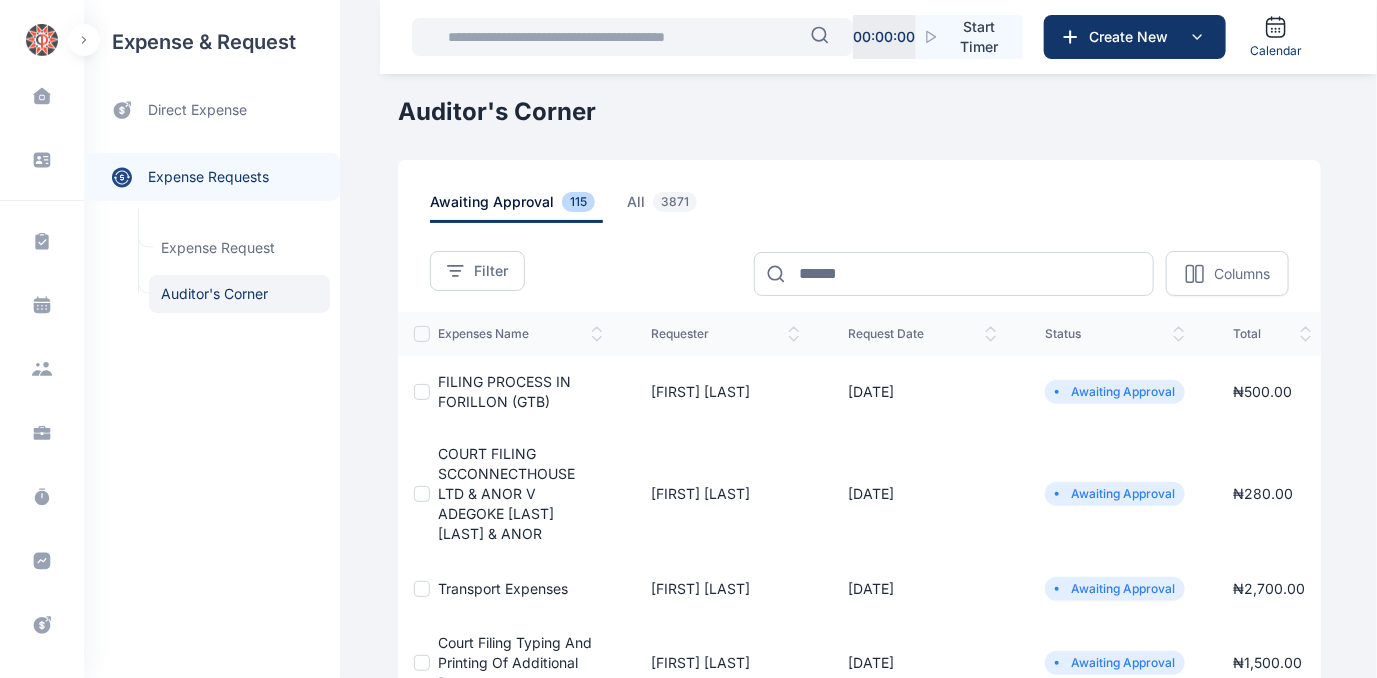 click on "FILING PROCESS IN FORILLON (GTB)" at bounding box center [504, 391] 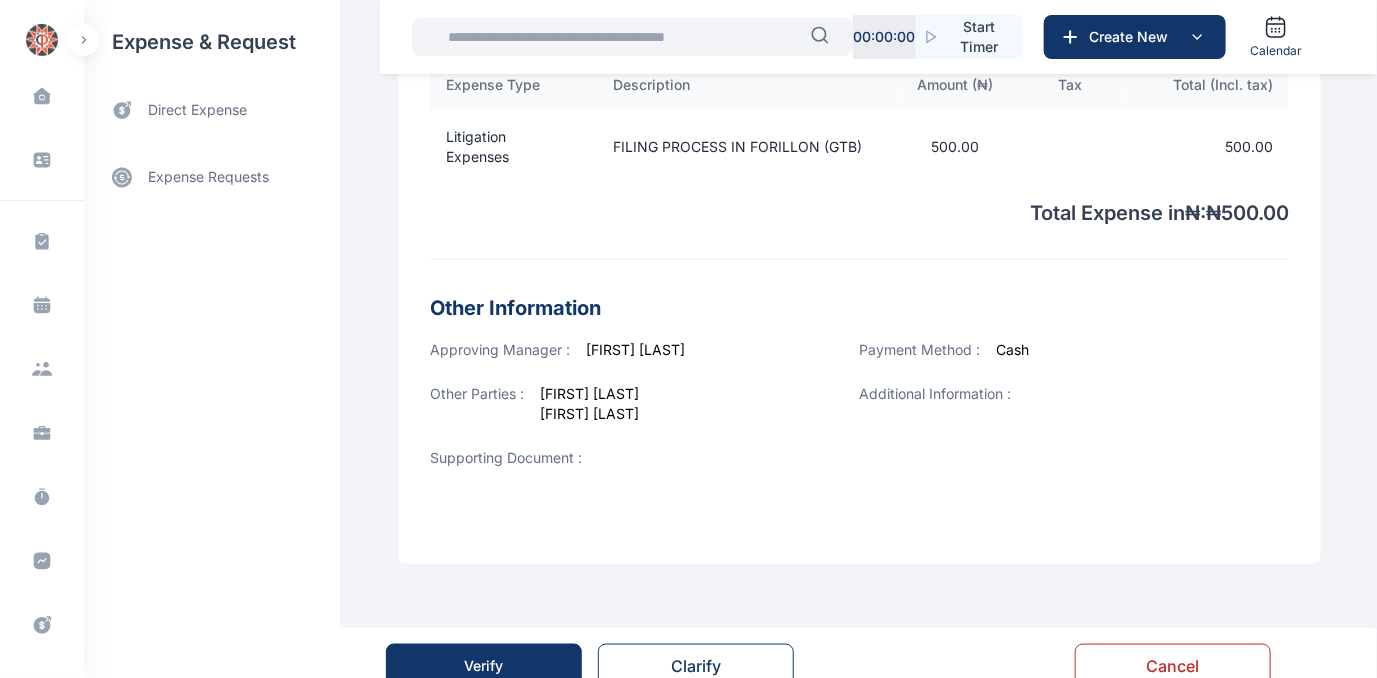 scroll, scrollTop: 712, scrollLeft: 0, axis: vertical 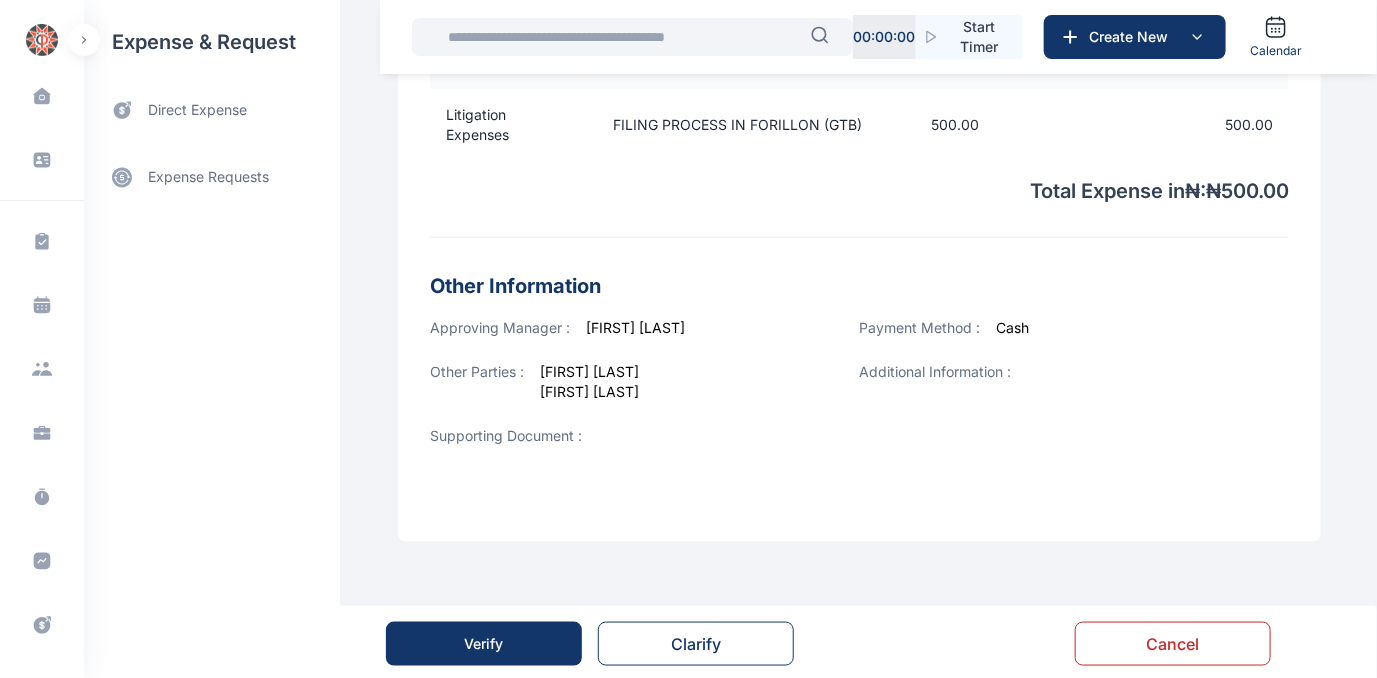 click on "Verify" at bounding box center [484, 644] 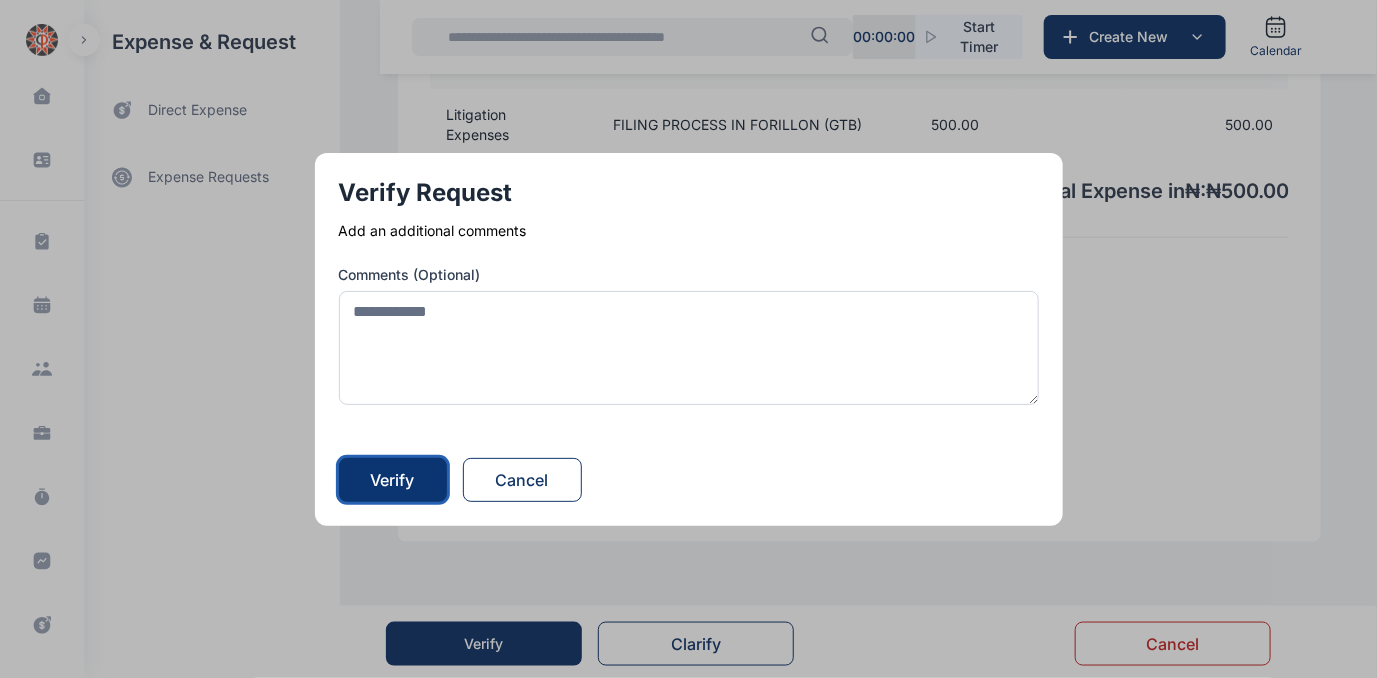 click on "Verify" at bounding box center (393, 480) 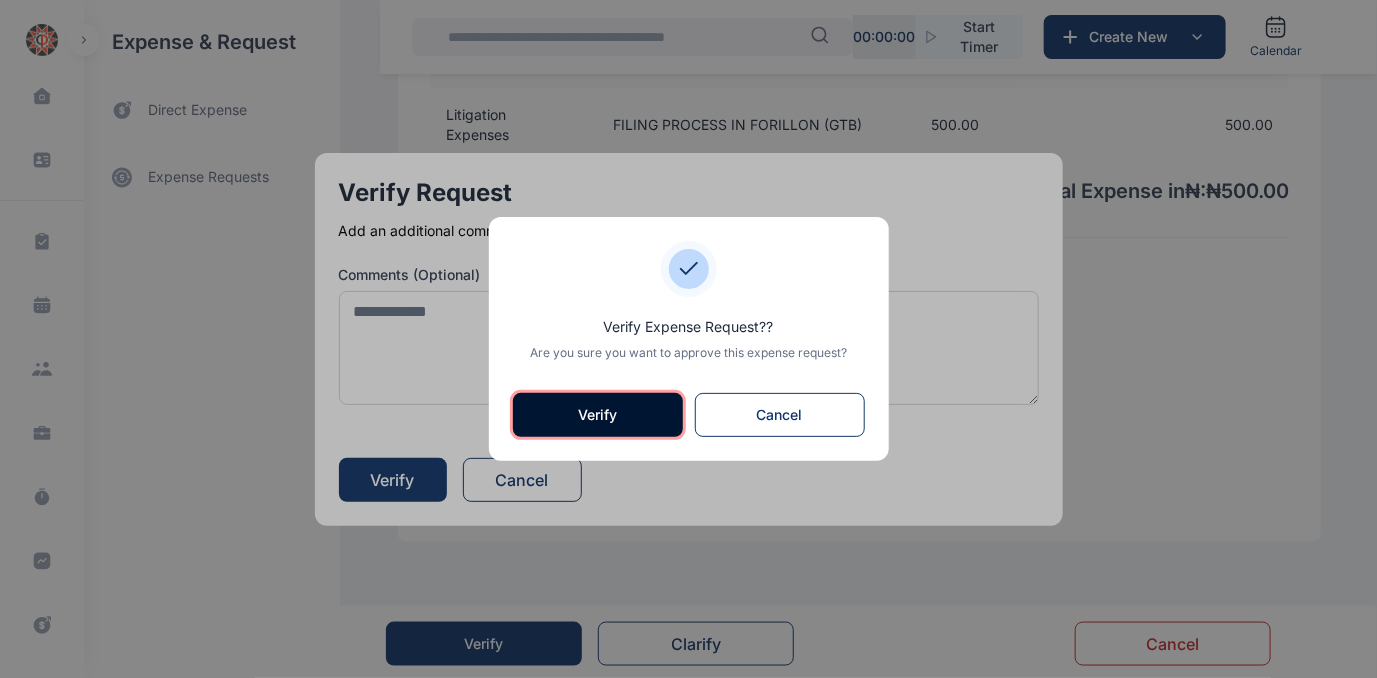click on "Verify" at bounding box center [598, 415] 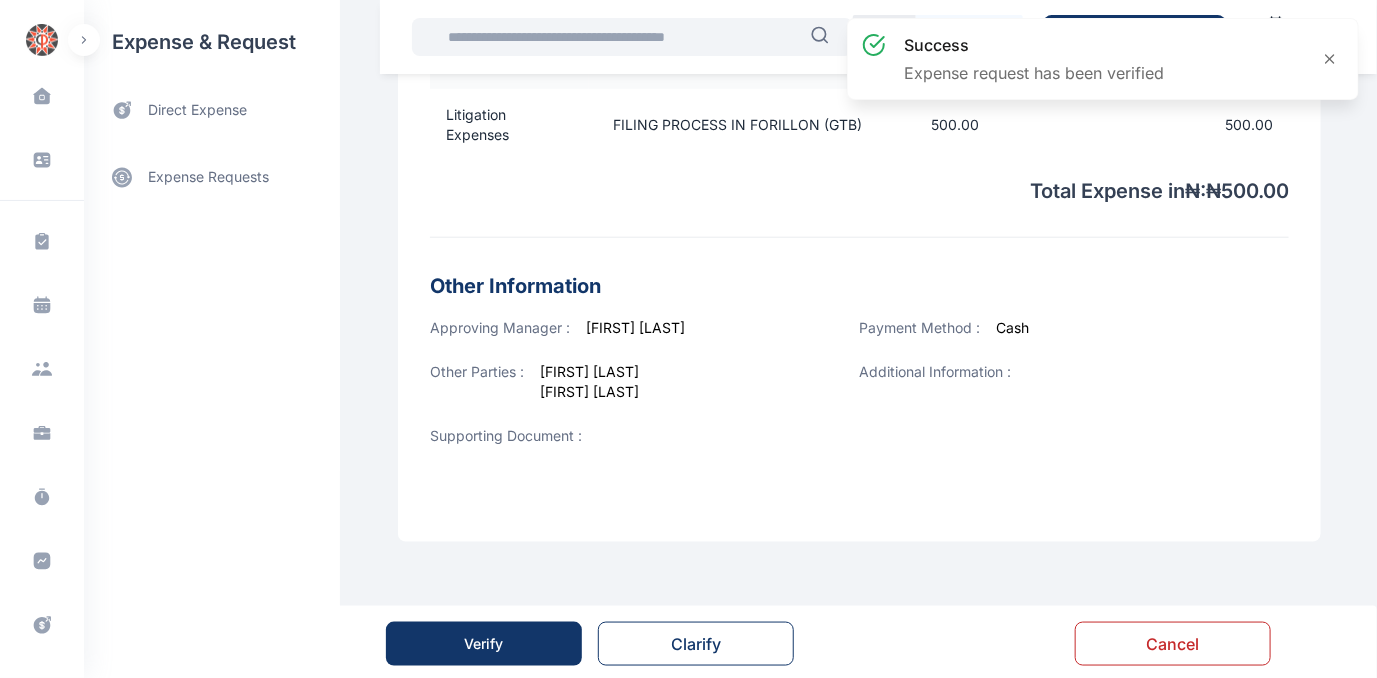 scroll, scrollTop: 0, scrollLeft: 0, axis: both 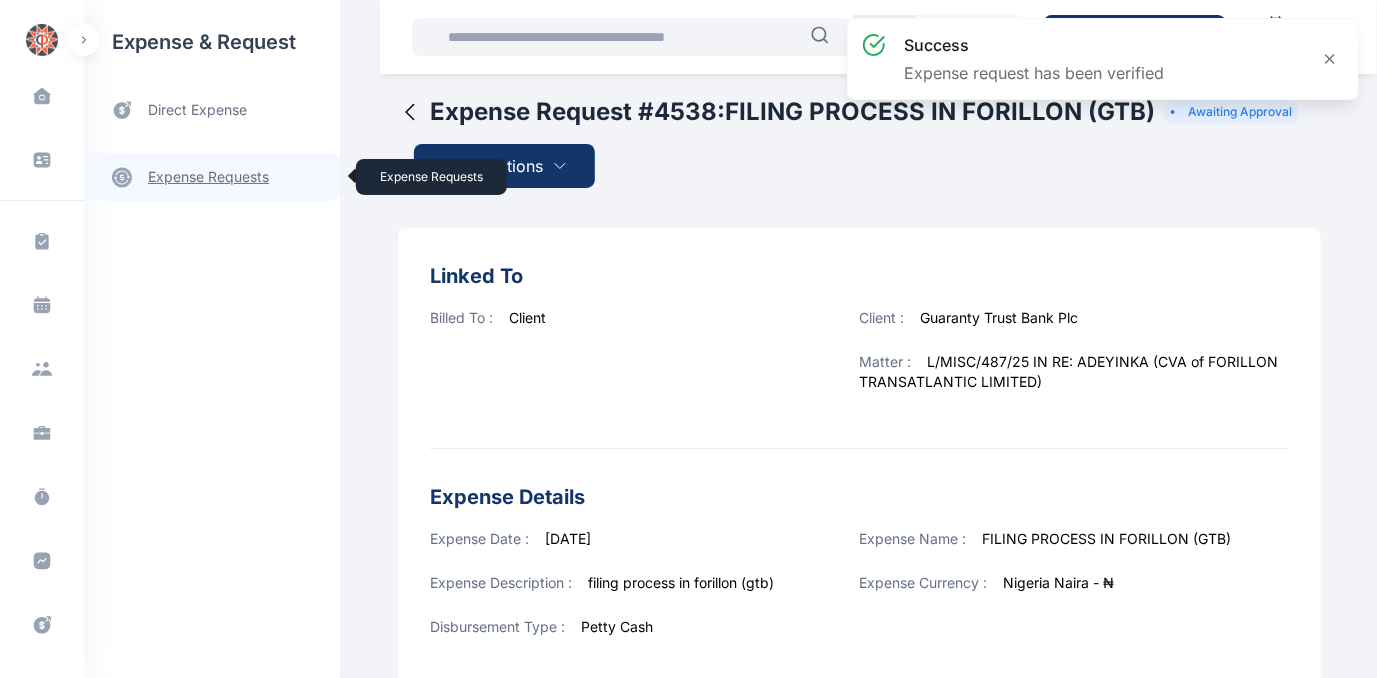 click on "expense requests expense requests" at bounding box center (212, 177) 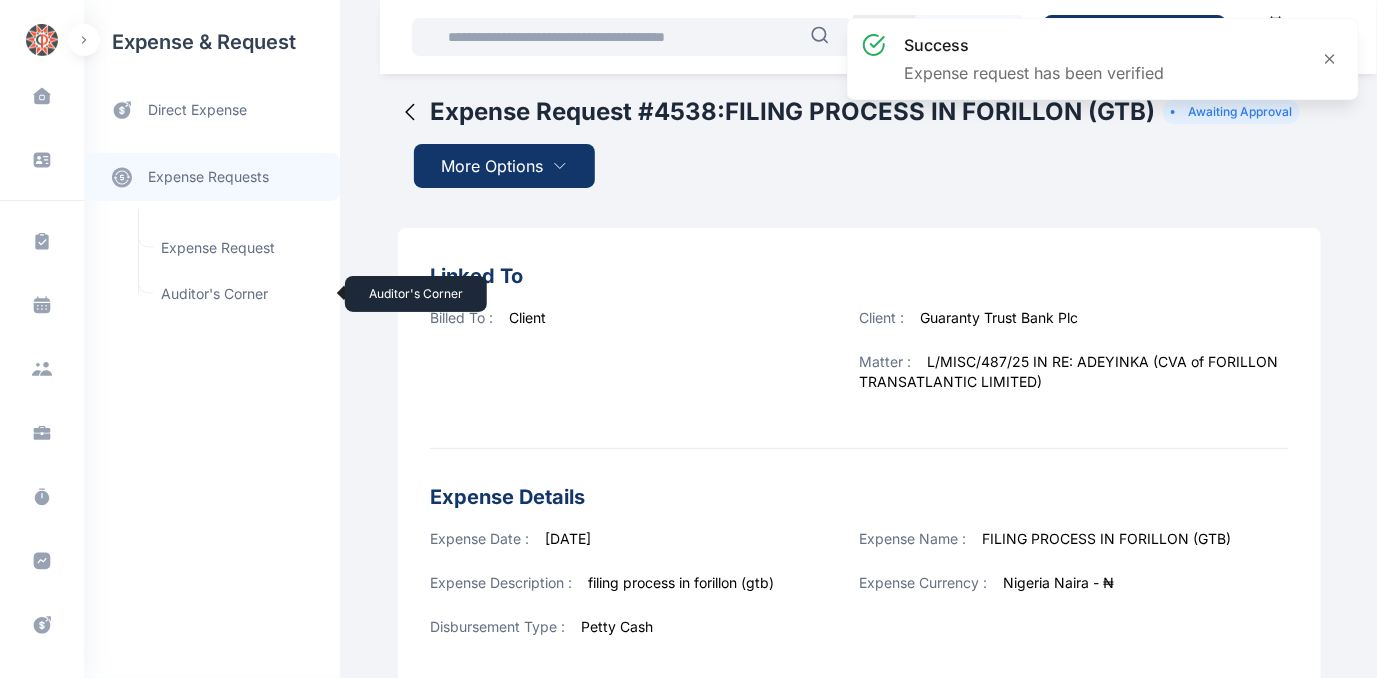 click on "Auditor's Corner Auditor's Corner" at bounding box center [239, 294] 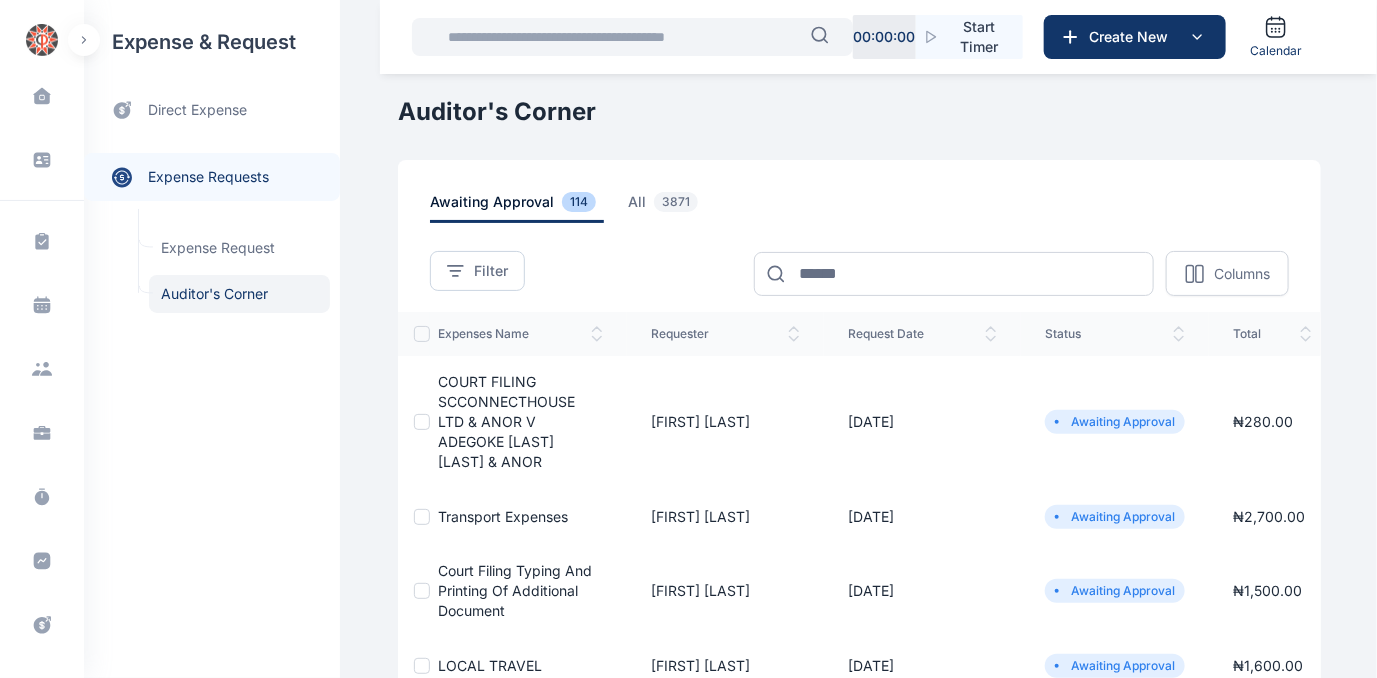 click on "COURT FILING  SCCONNECTHOUSE LTD & ANOR V ADEGOKE [LAST] [LAST] & ANOR" at bounding box center [506, 421] 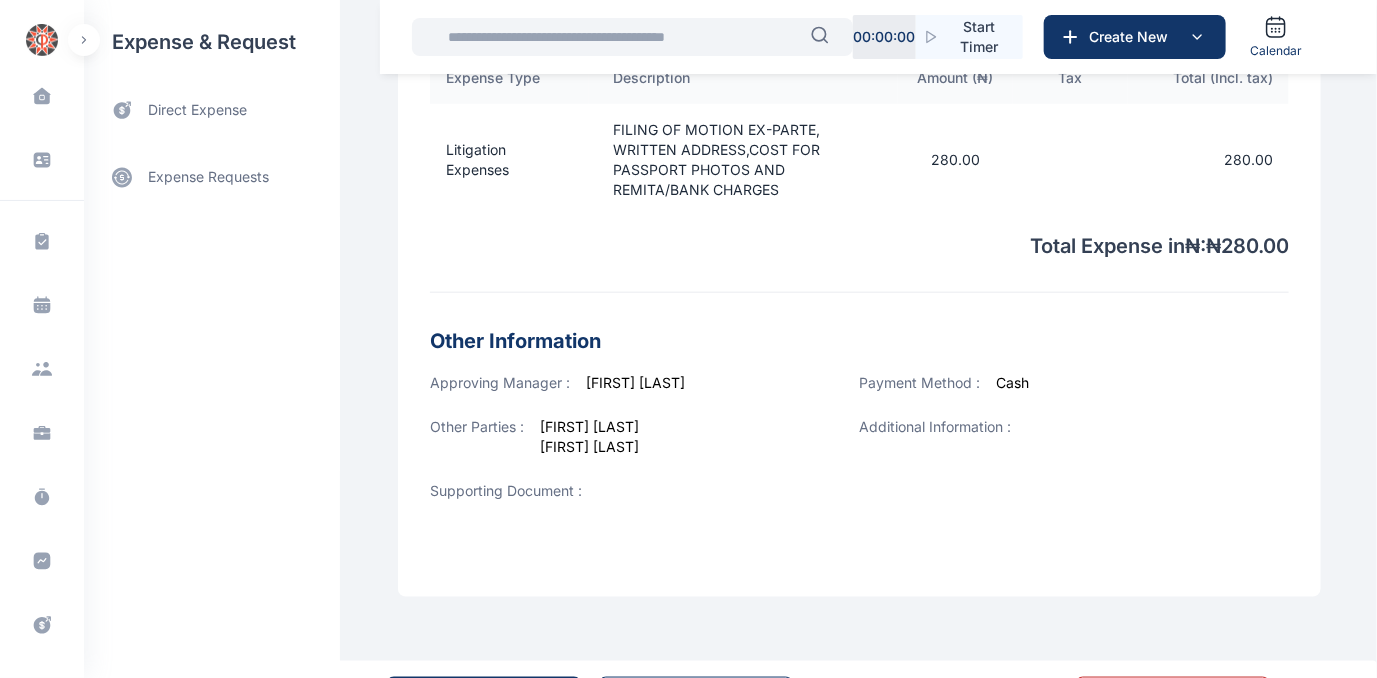 scroll, scrollTop: 784, scrollLeft: 0, axis: vertical 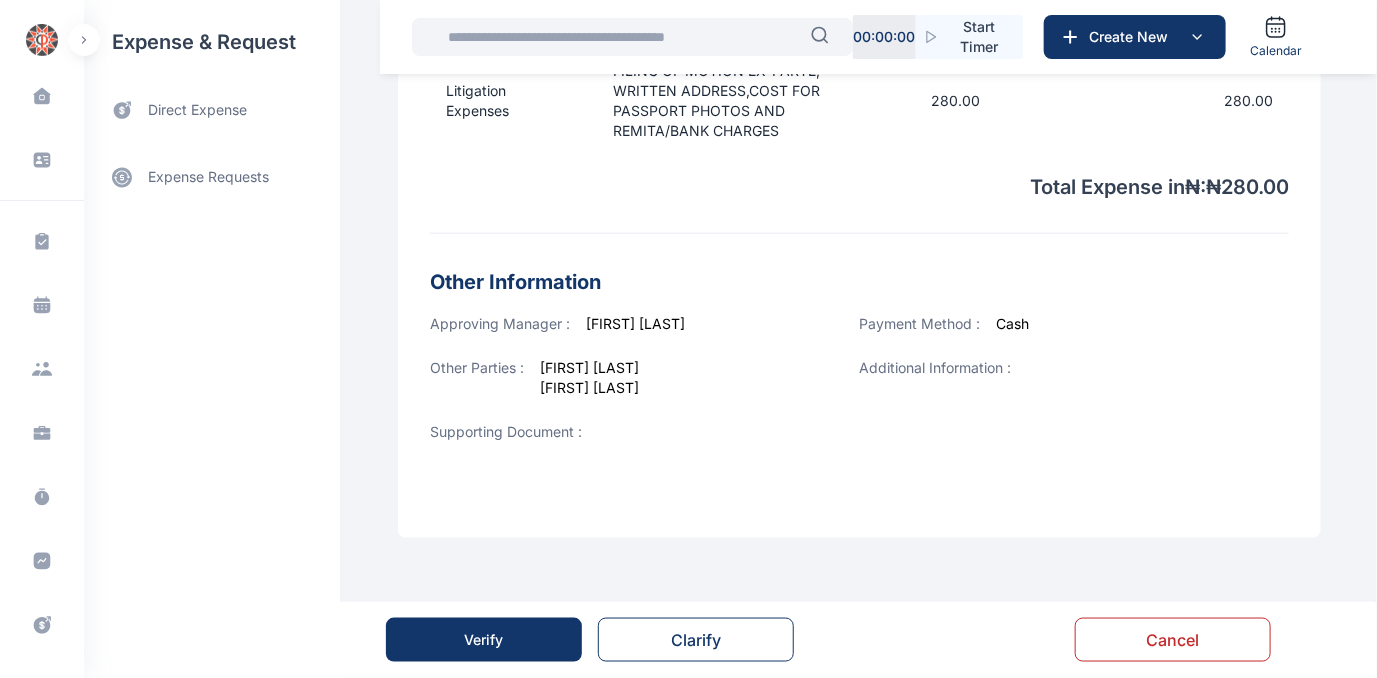 click on "Verify" at bounding box center [484, 640] 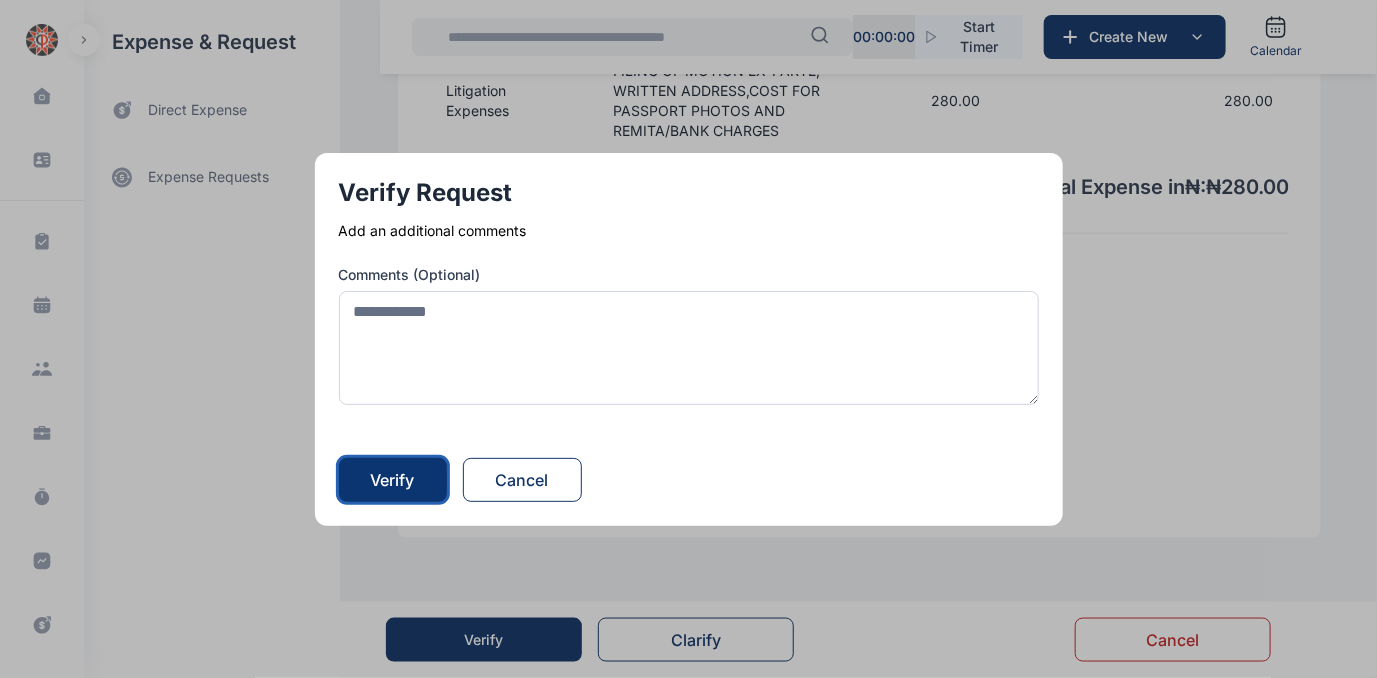 click on "Verify" at bounding box center [393, 480] 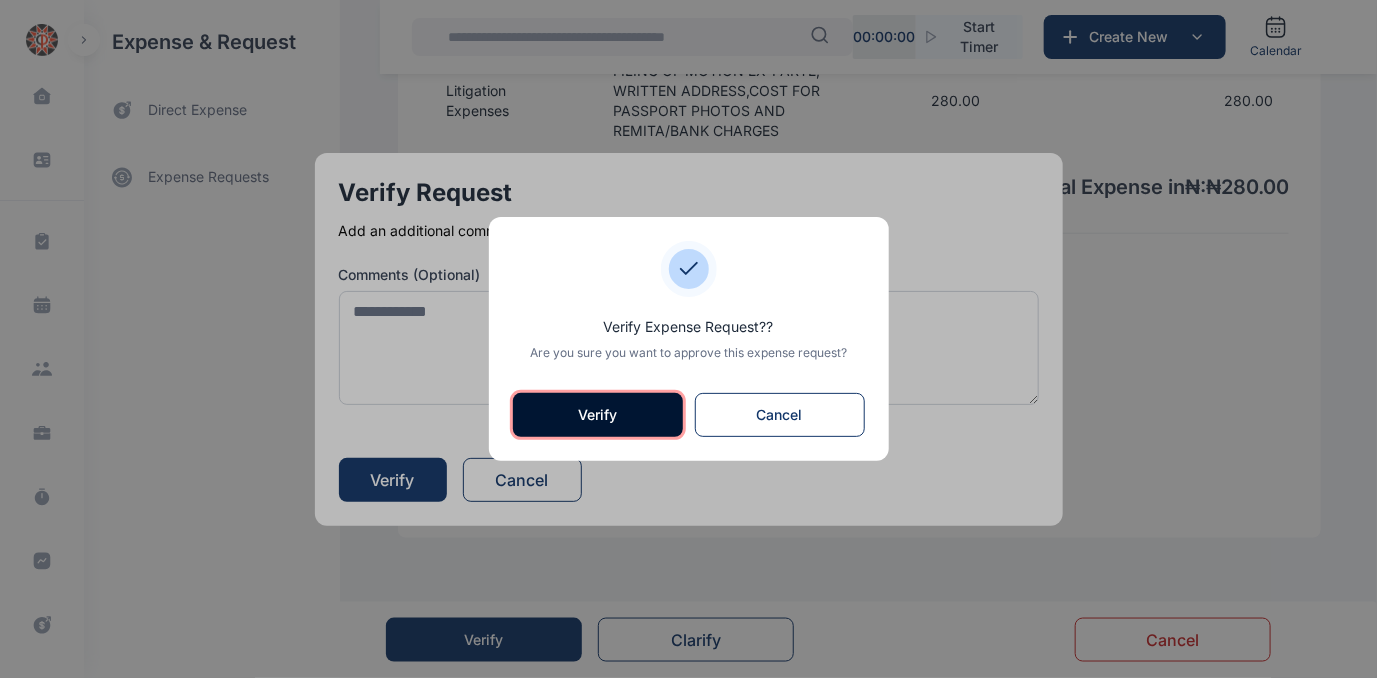 click on "Verify" at bounding box center (598, 415) 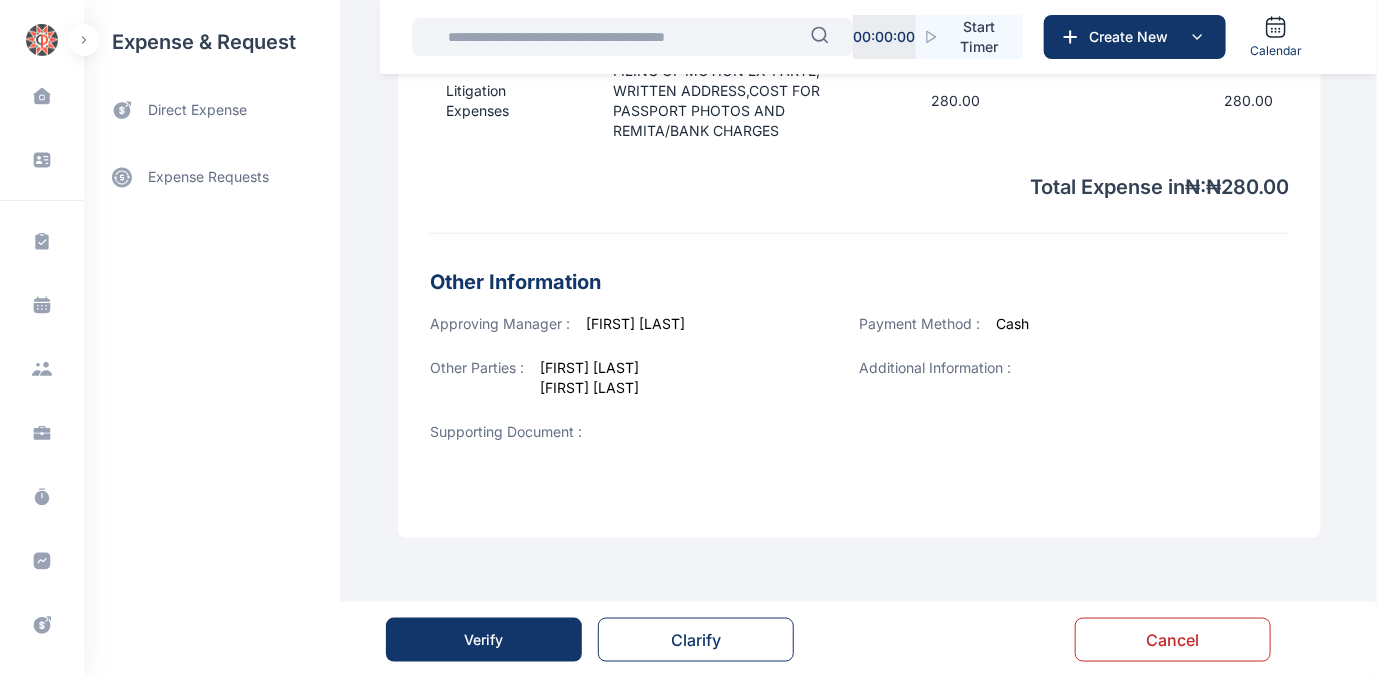 scroll, scrollTop: 784, scrollLeft: 0, axis: vertical 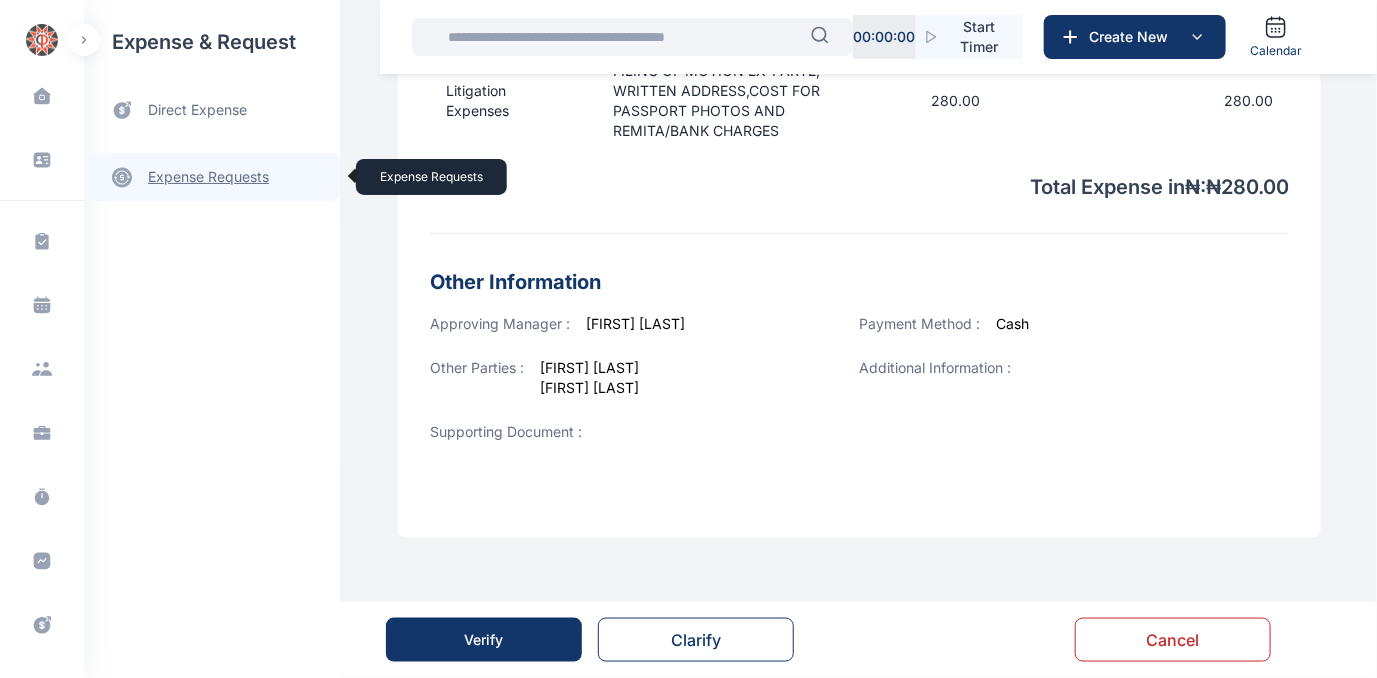 click on "expense requests expense requests" at bounding box center (212, 177) 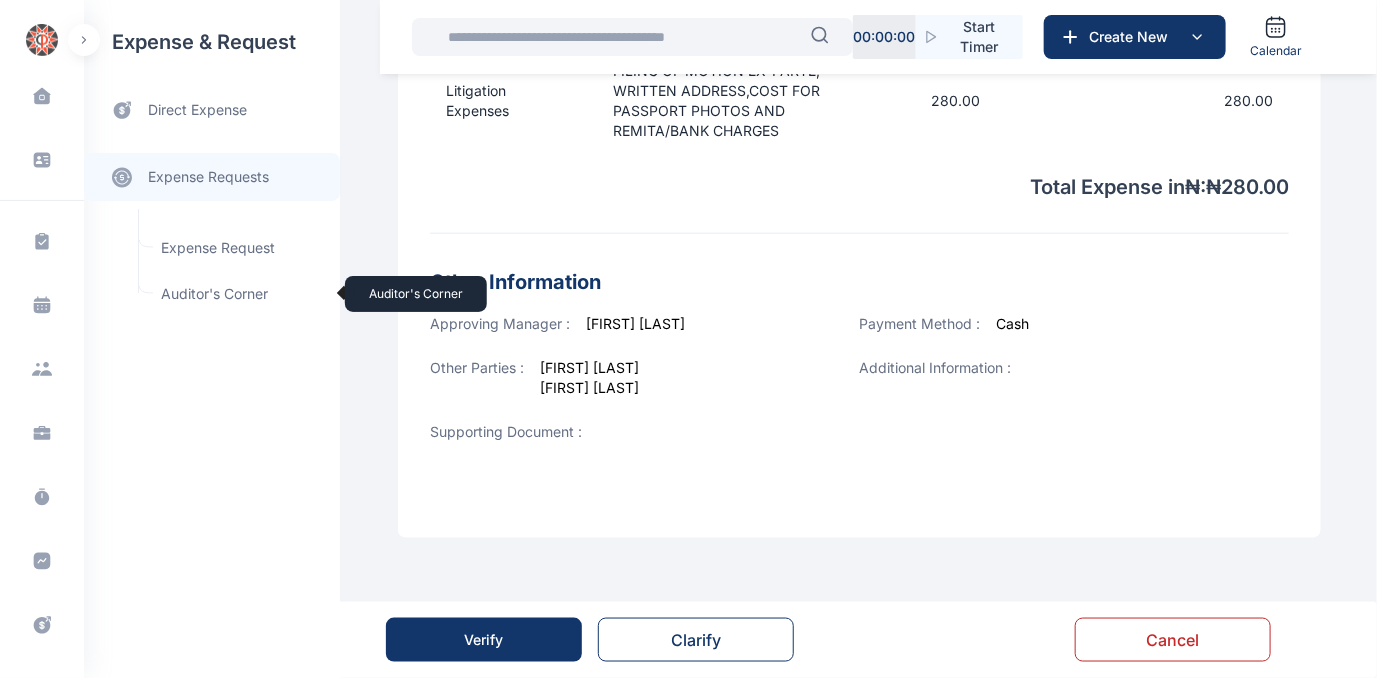 click on "Auditor's Corner Auditor's Corner" at bounding box center [239, 294] 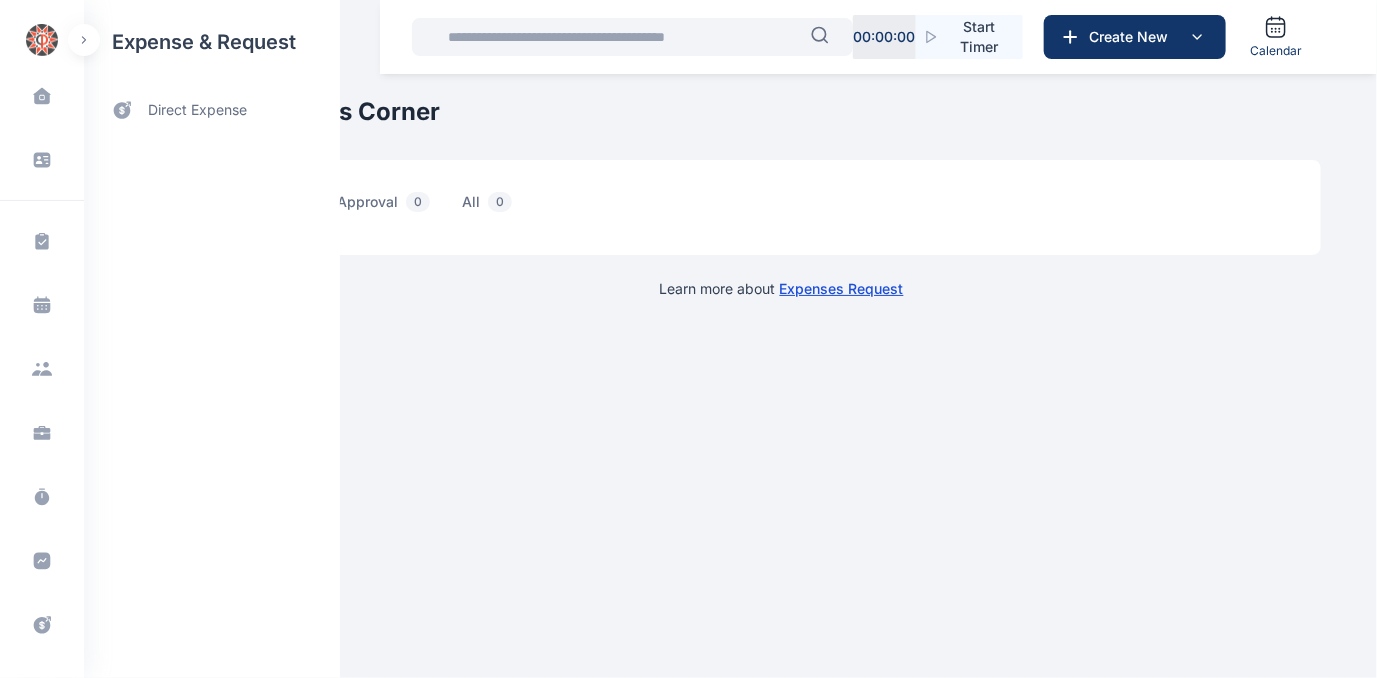 scroll, scrollTop: 0, scrollLeft: 0, axis: both 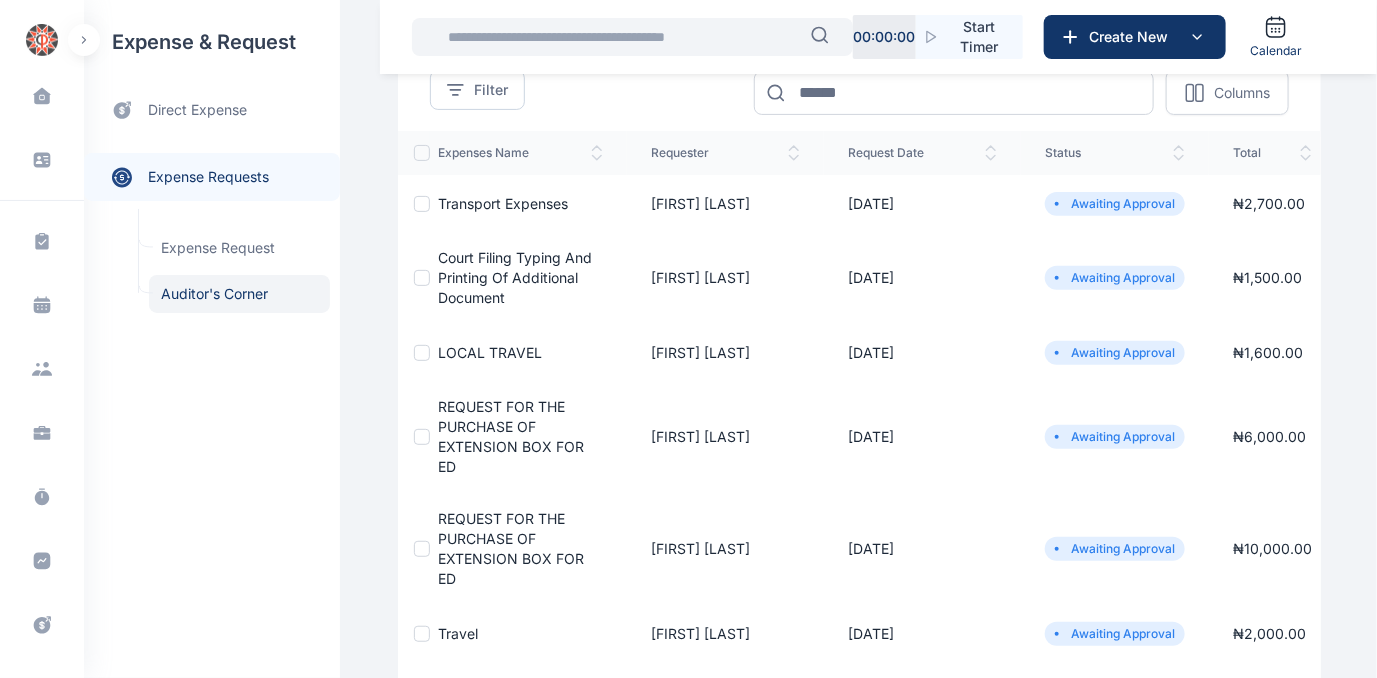click on "Court Filing Typing And Printing Of Additional Document" at bounding box center (515, 277) 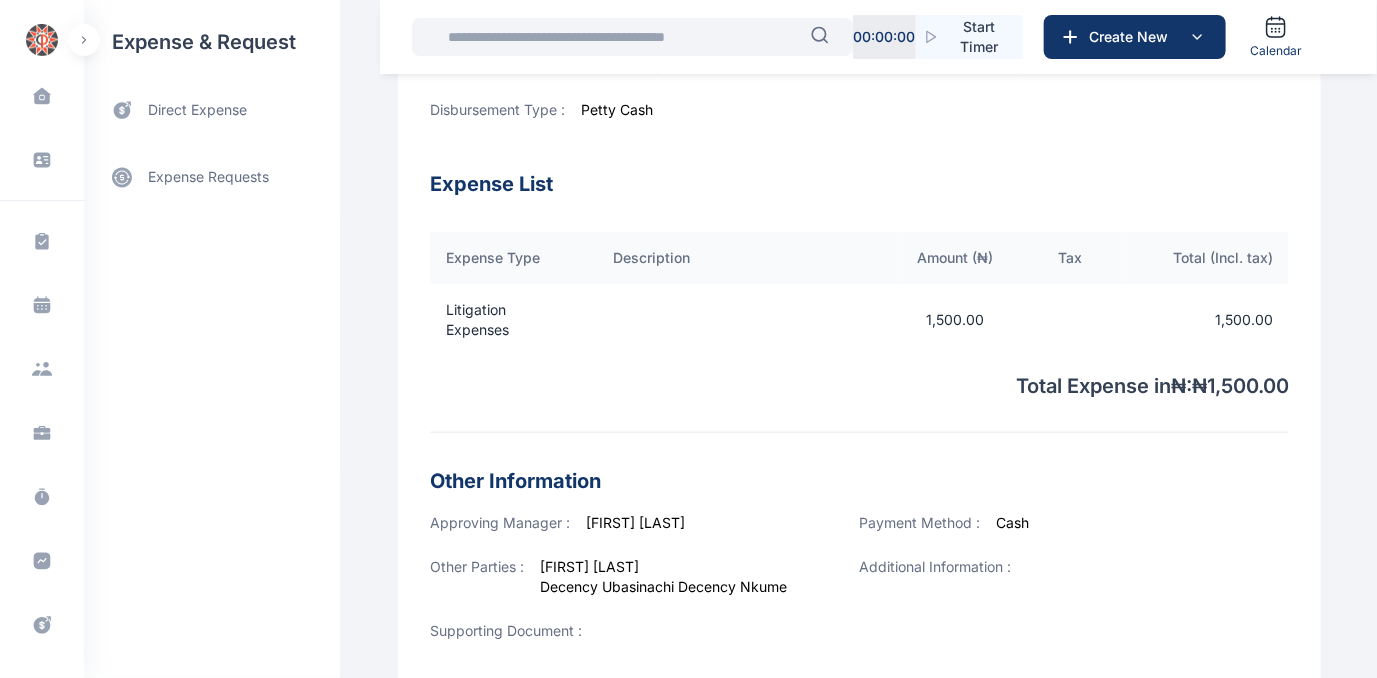 scroll, scrollTop: 722, scrollLeft: 0, axis: vertical 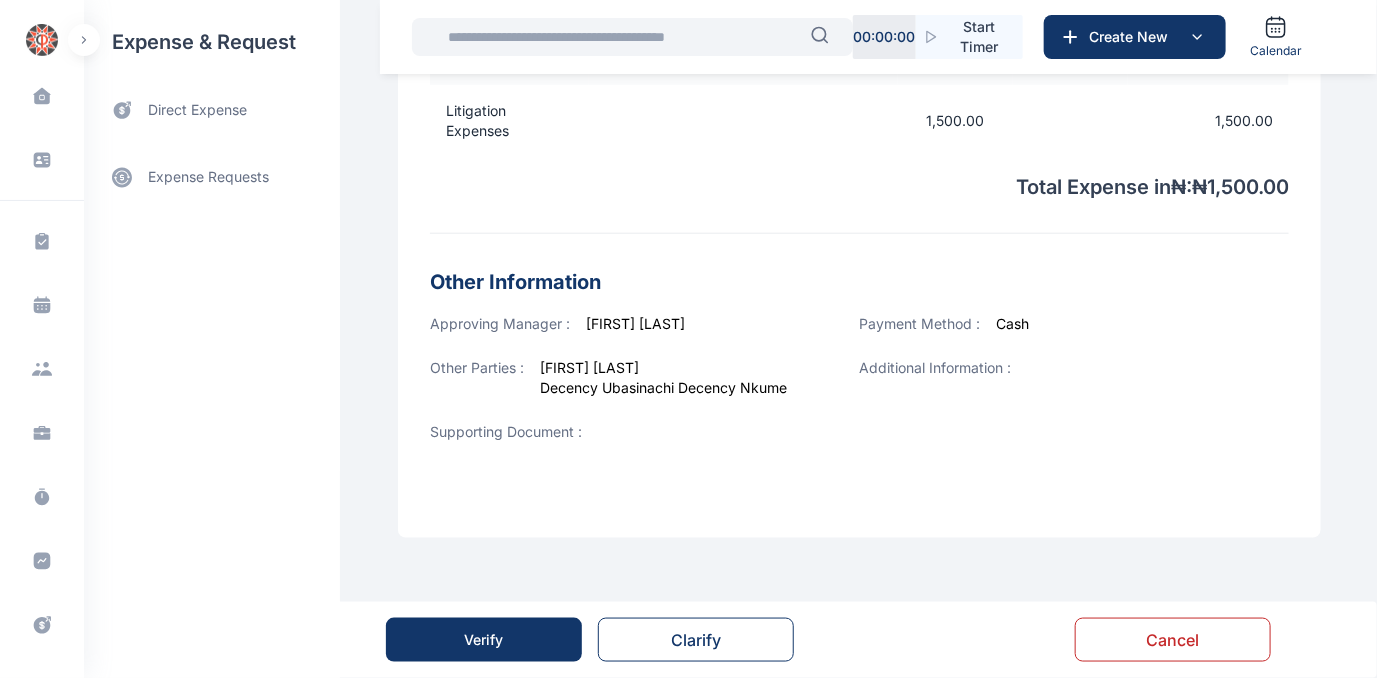 click on "Verify" at bounding box center (484, 640) 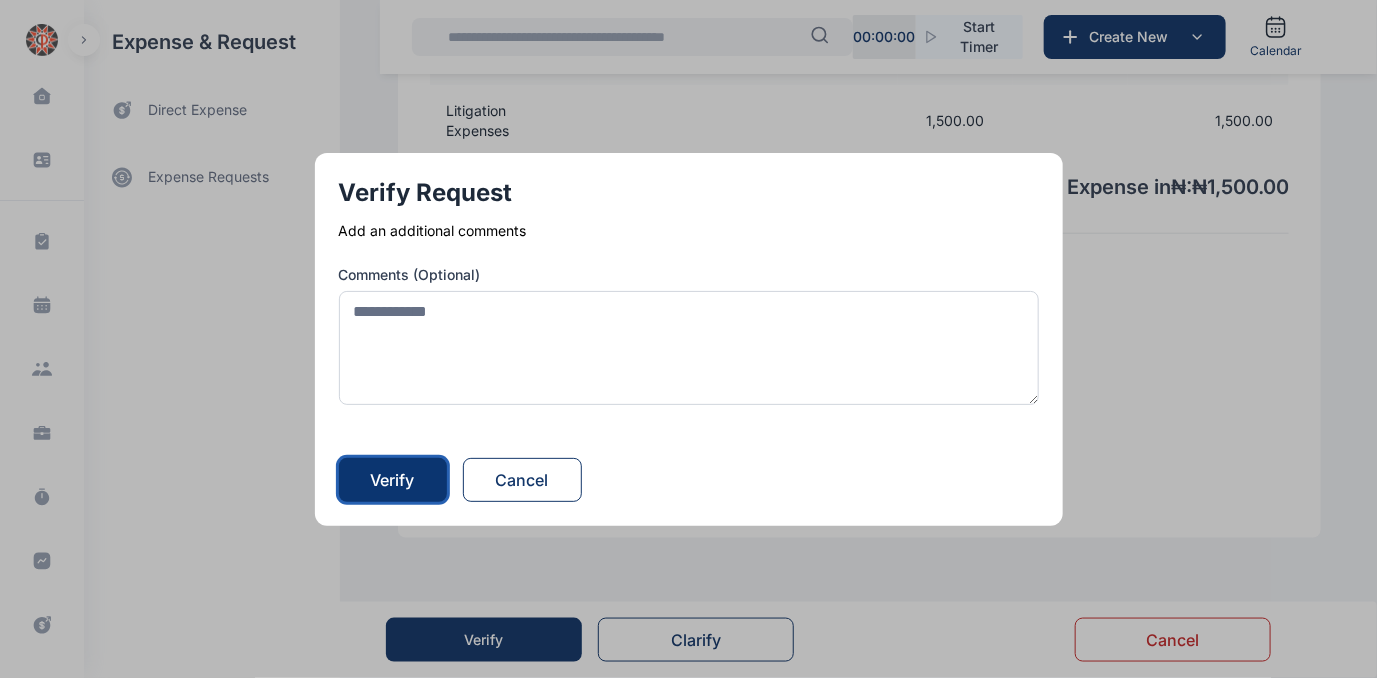 click on "Verify" at bounding box center (393, 480) 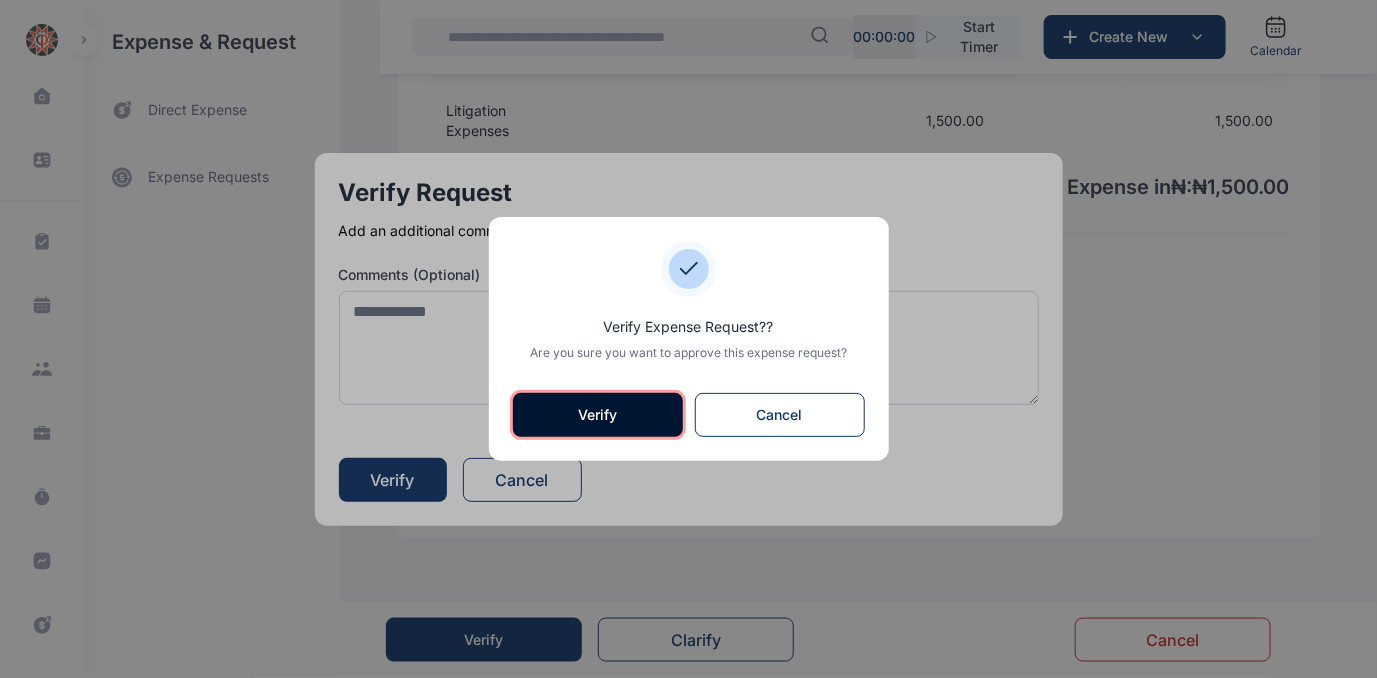 click on "Verify" at bounding box center (598, 415) 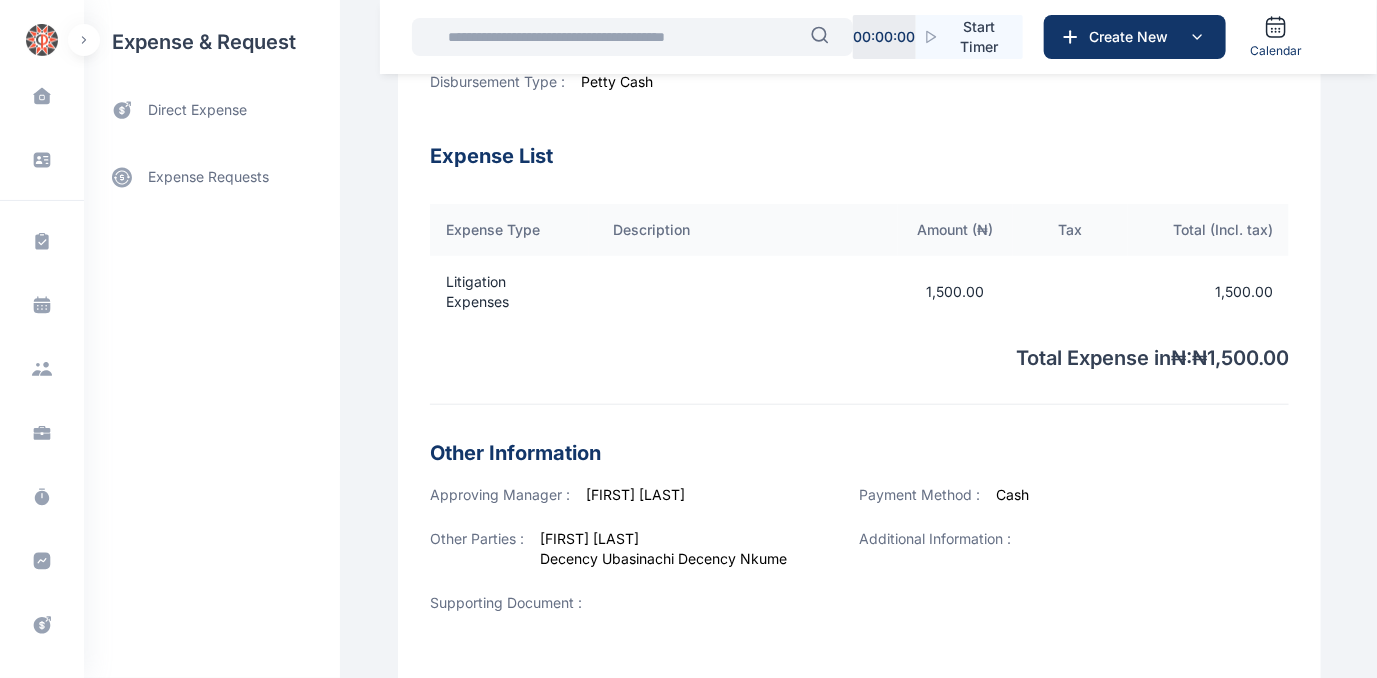 scroll, scrollTop: 722, scrollLeft: 0, axis: vertical 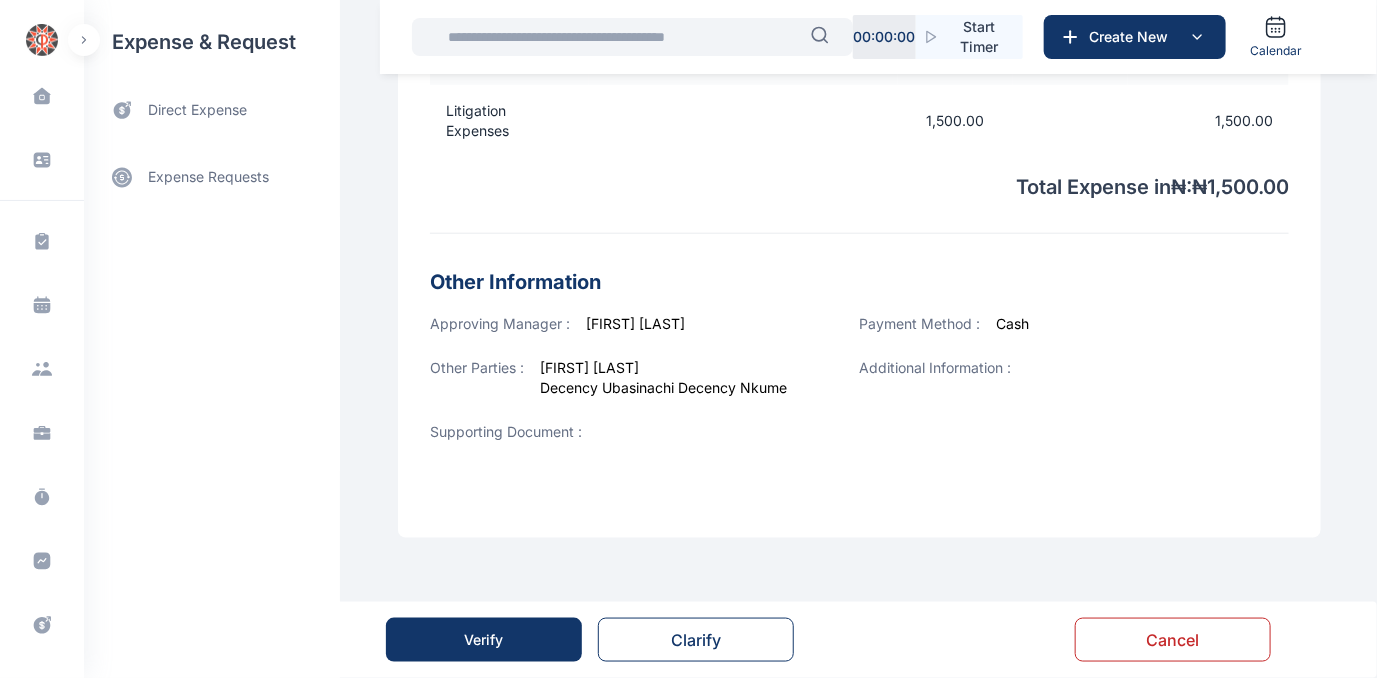 click on "Verify" at bounding box center (484, 640) 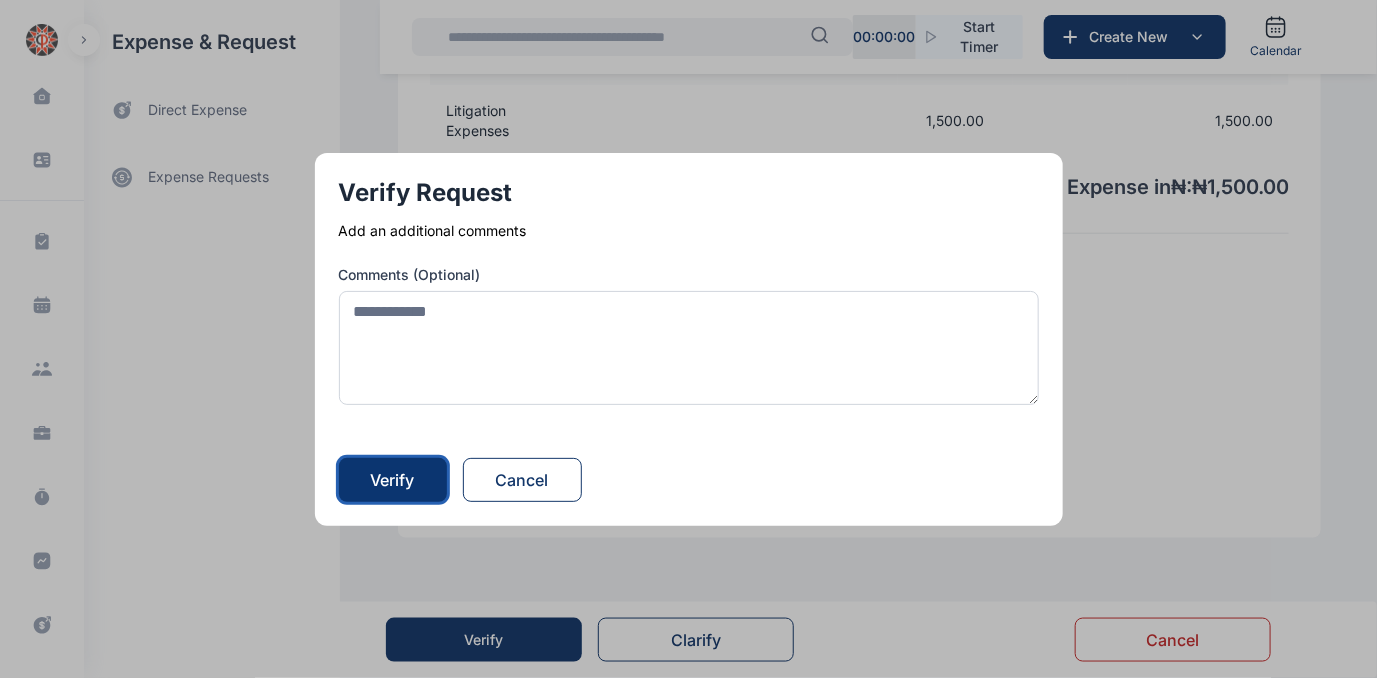 click on "Verify" at bounding box center (393, 480) 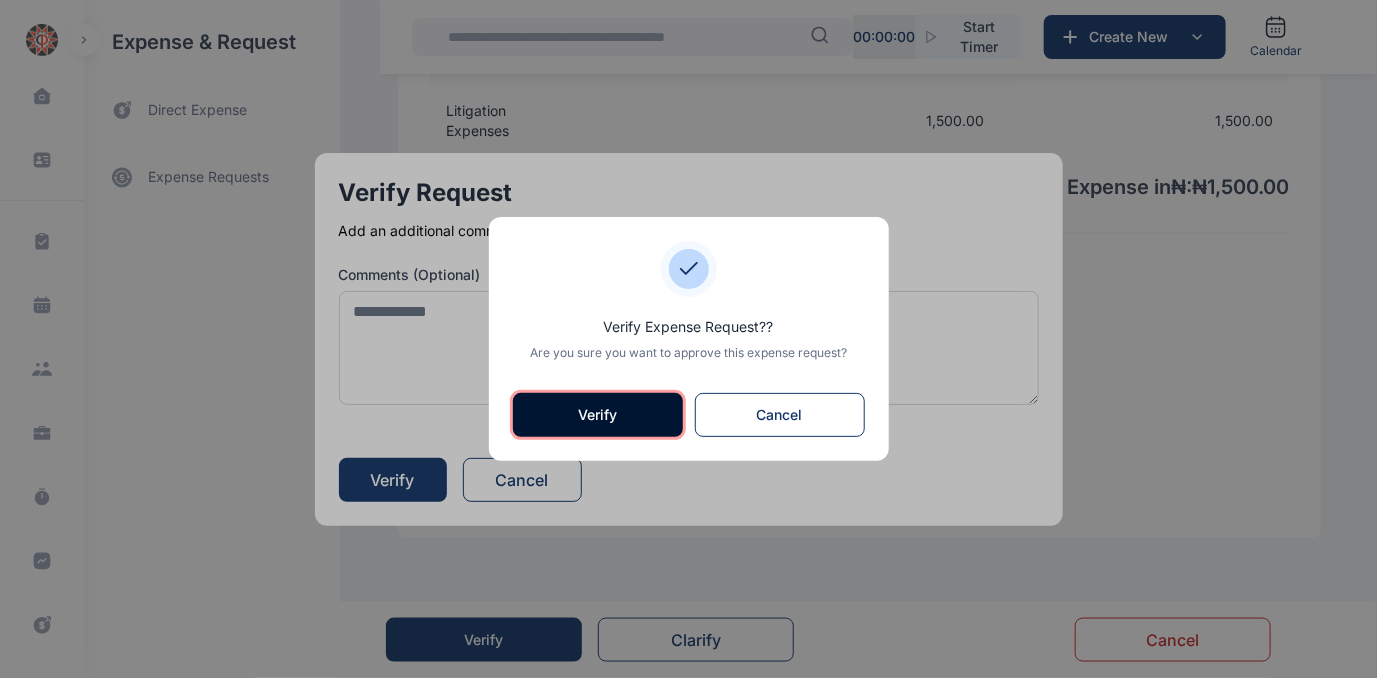 click on "Verify" at bounding box center (598, 415) 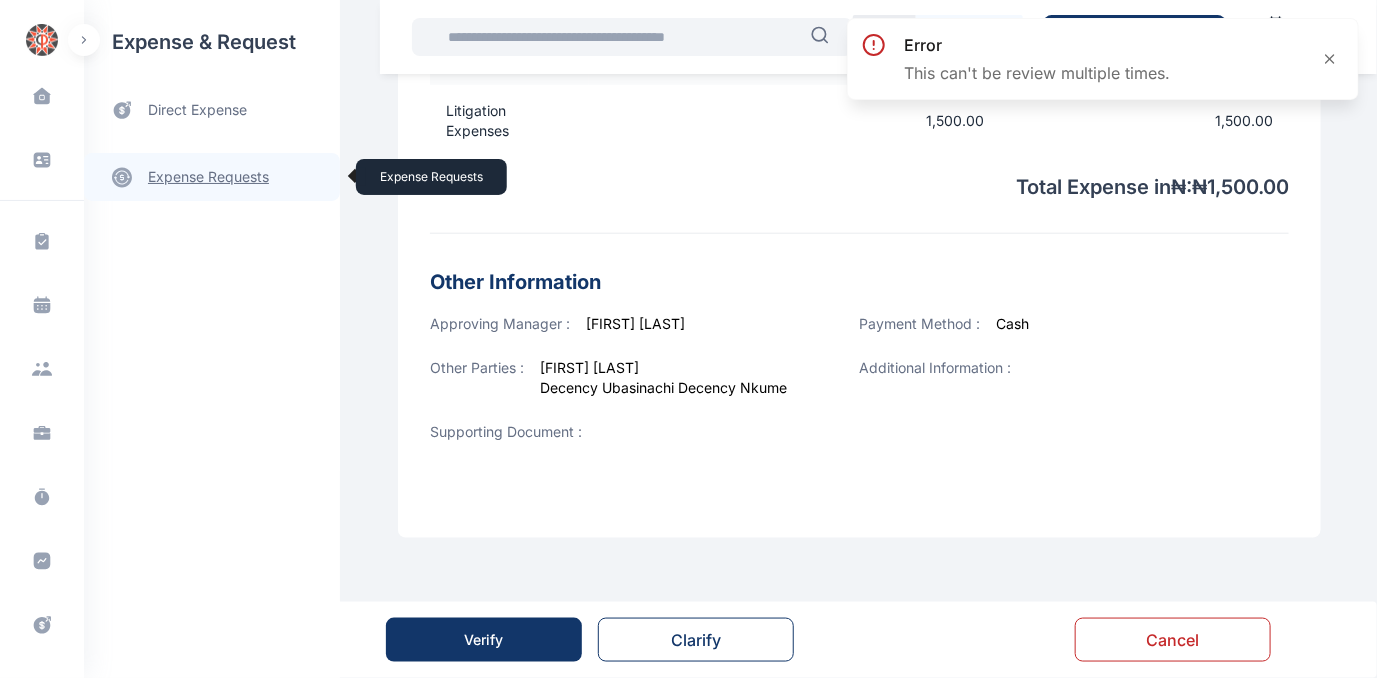 click on "expense requests expense requests" at bounding box center (212, 177) 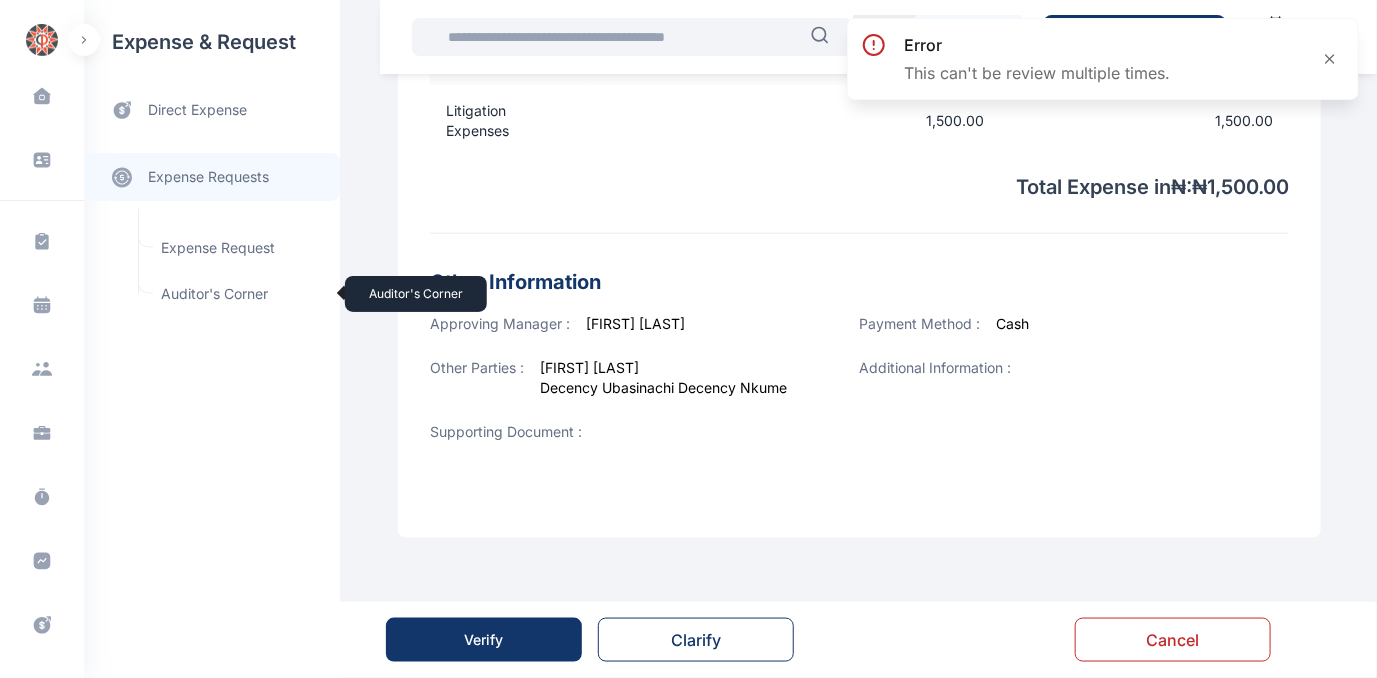 click on "Auditor's Corner Auditor's Corner" at bounding box center (239, 294) 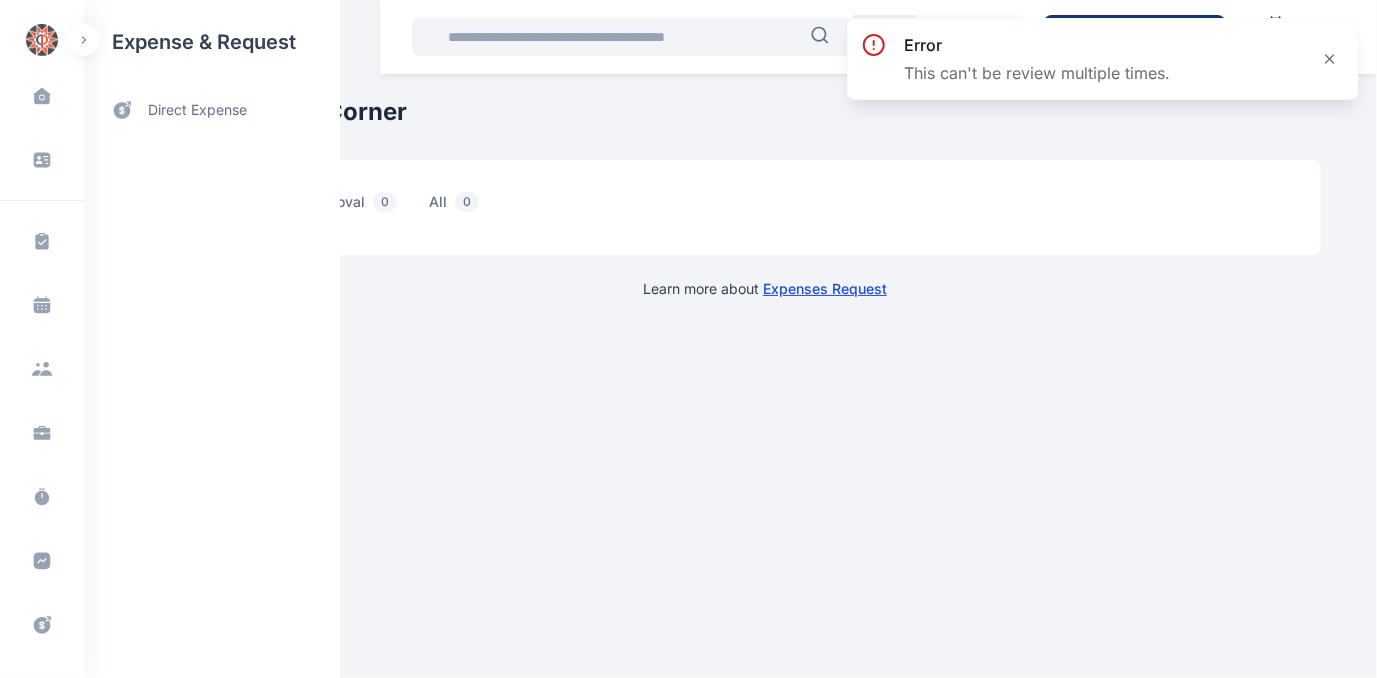 scroll, scrollTop: 0, scrollLeft: 0, axis: both 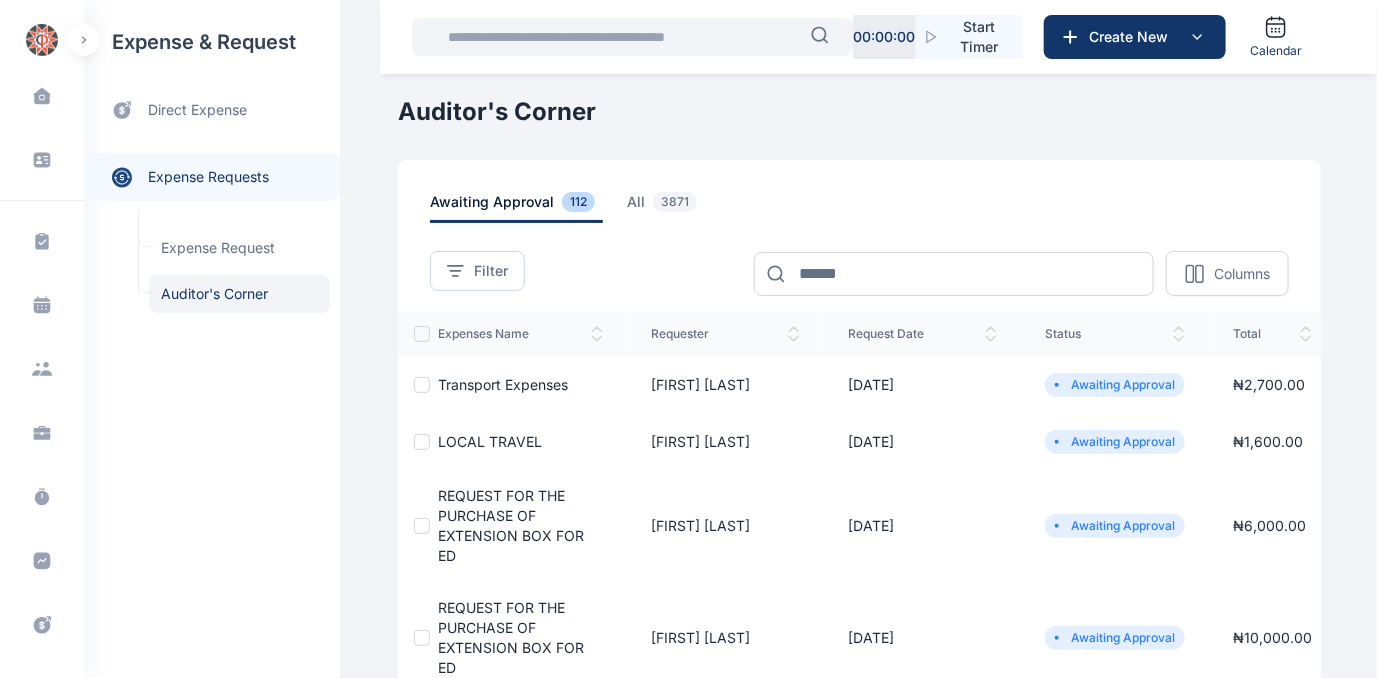click on "LOCAL TRAVEL" at bounding box center (490, 441) 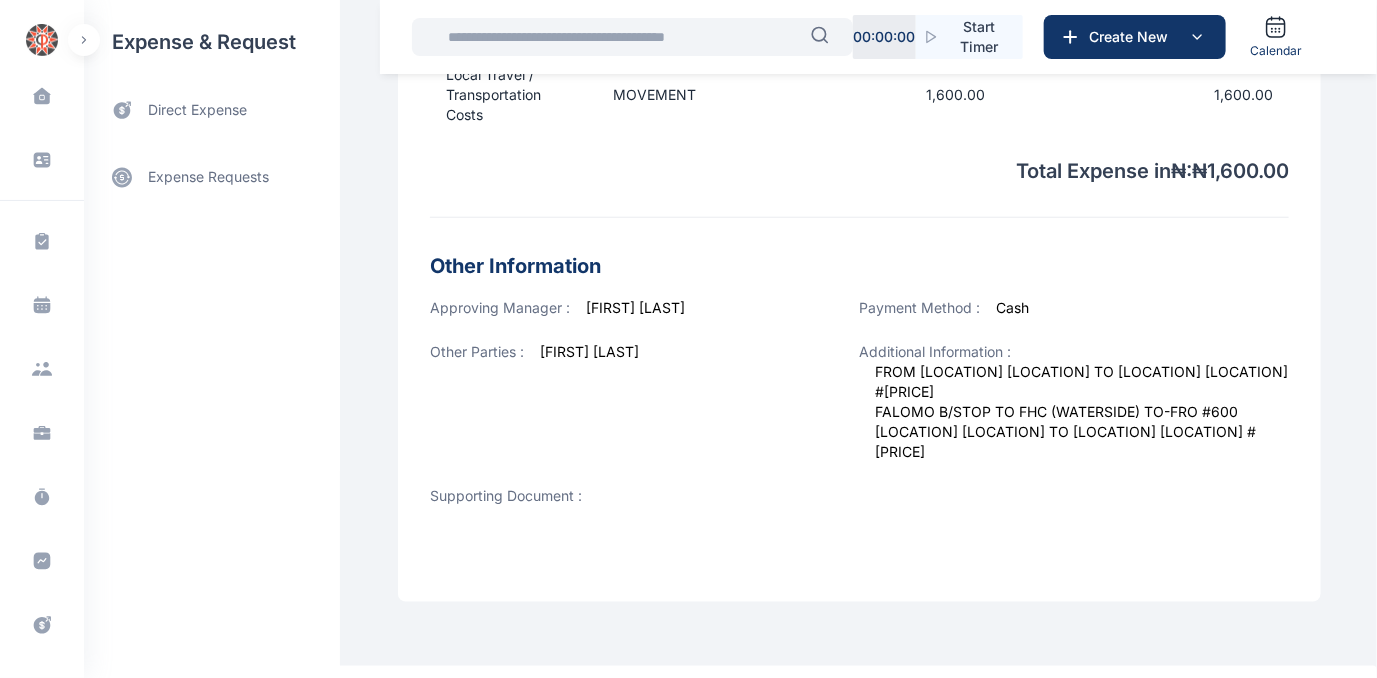 scroll, scrollTop: 679, scrollLeft: 0, axis: vertical 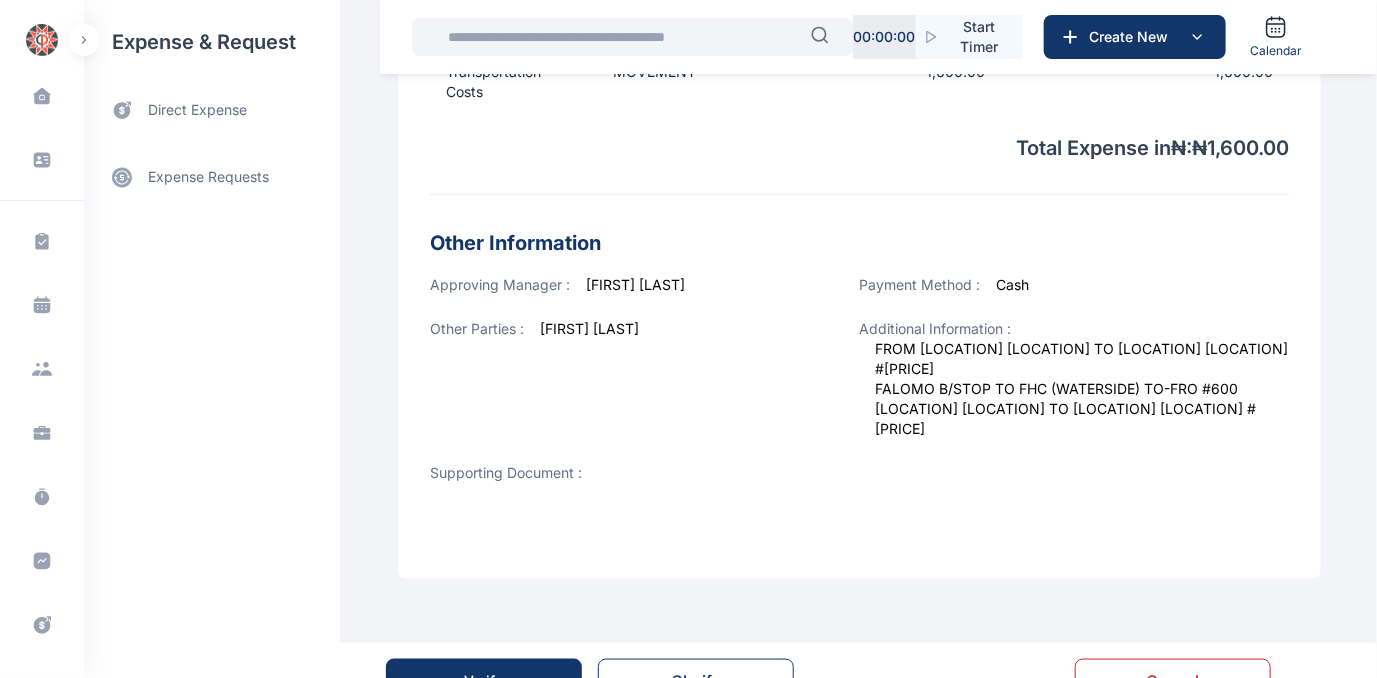 click on "Verify" at bounding box center (484, 681) 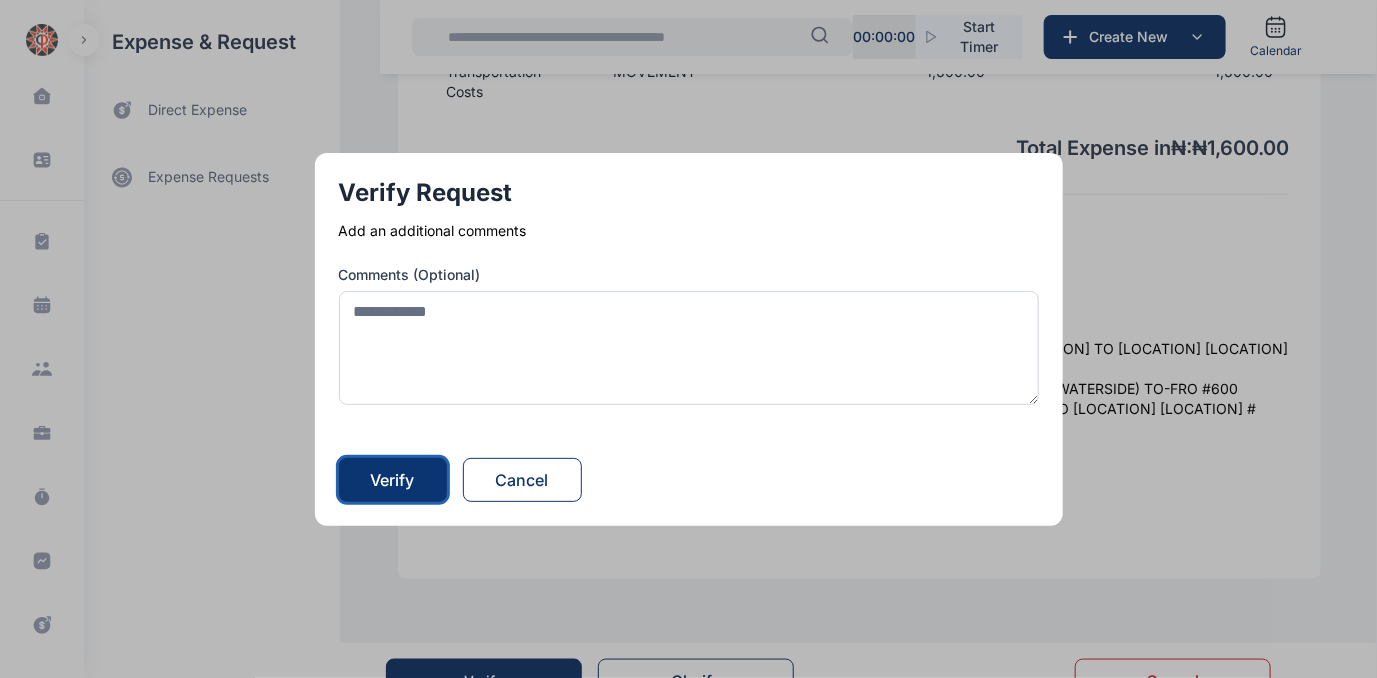 click on "Verify" at bounding box center [393, 480] 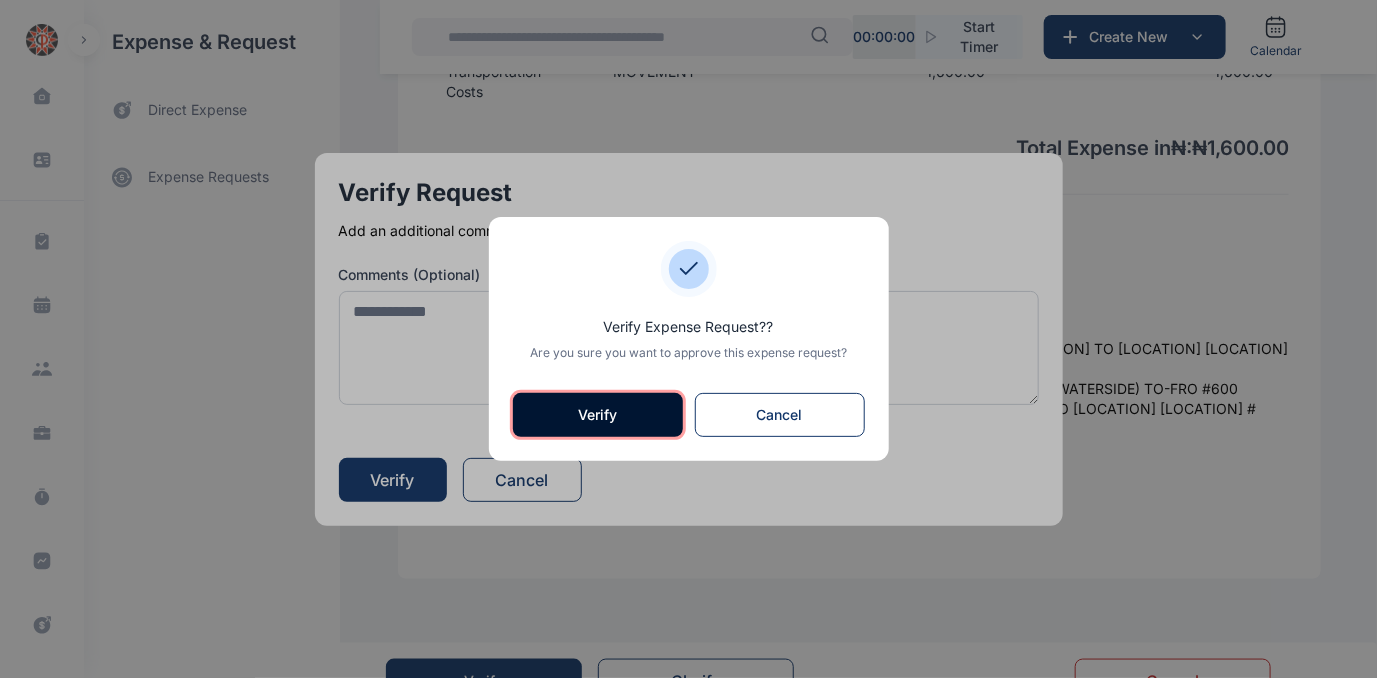 click on "Verify" at bounding box center [598, 415] 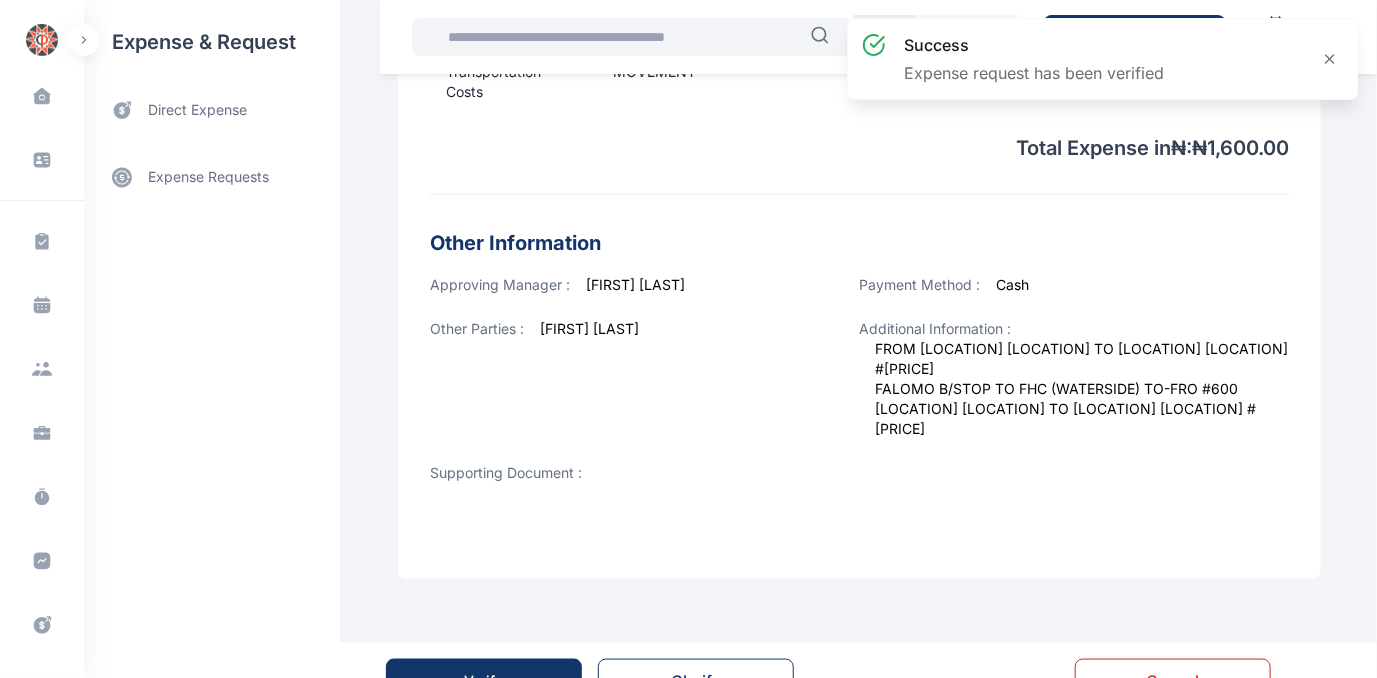 scroll, scrollTop: 0, scrollLeft: 0, axis: both 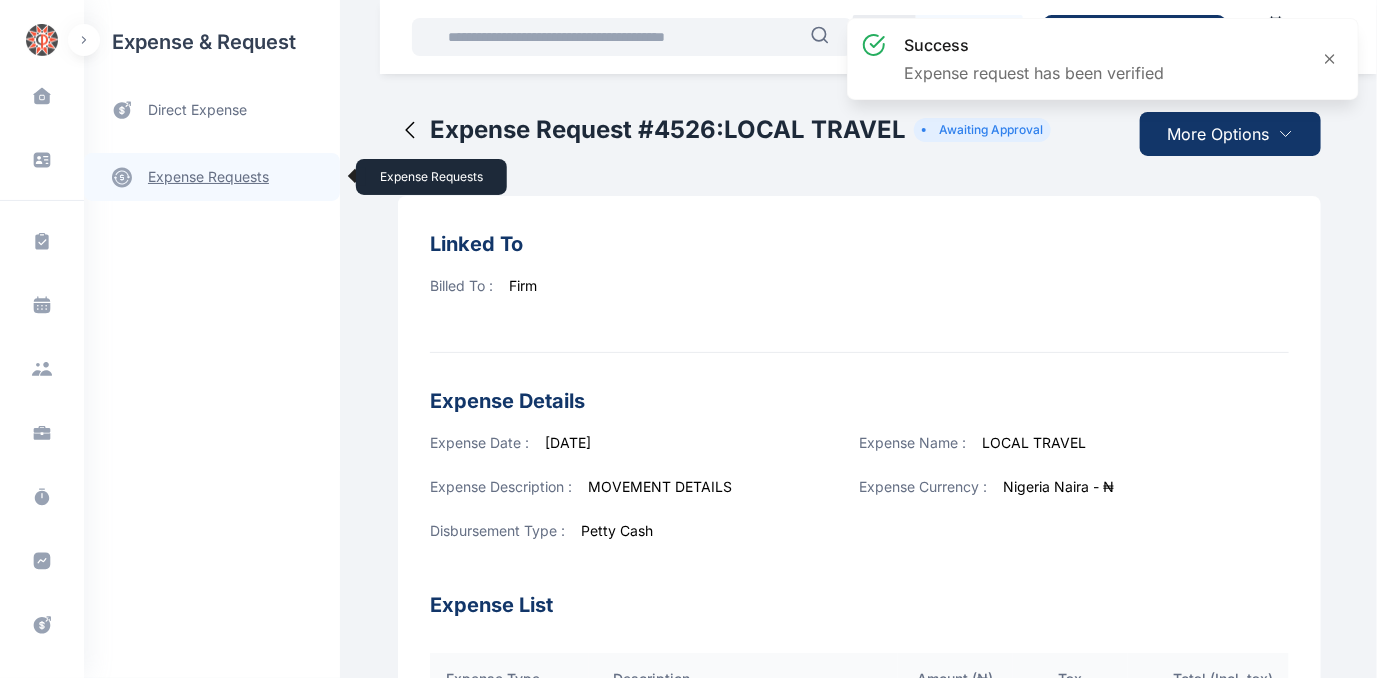 click on "expense requests expense requests" at bounding box center [212, 177] 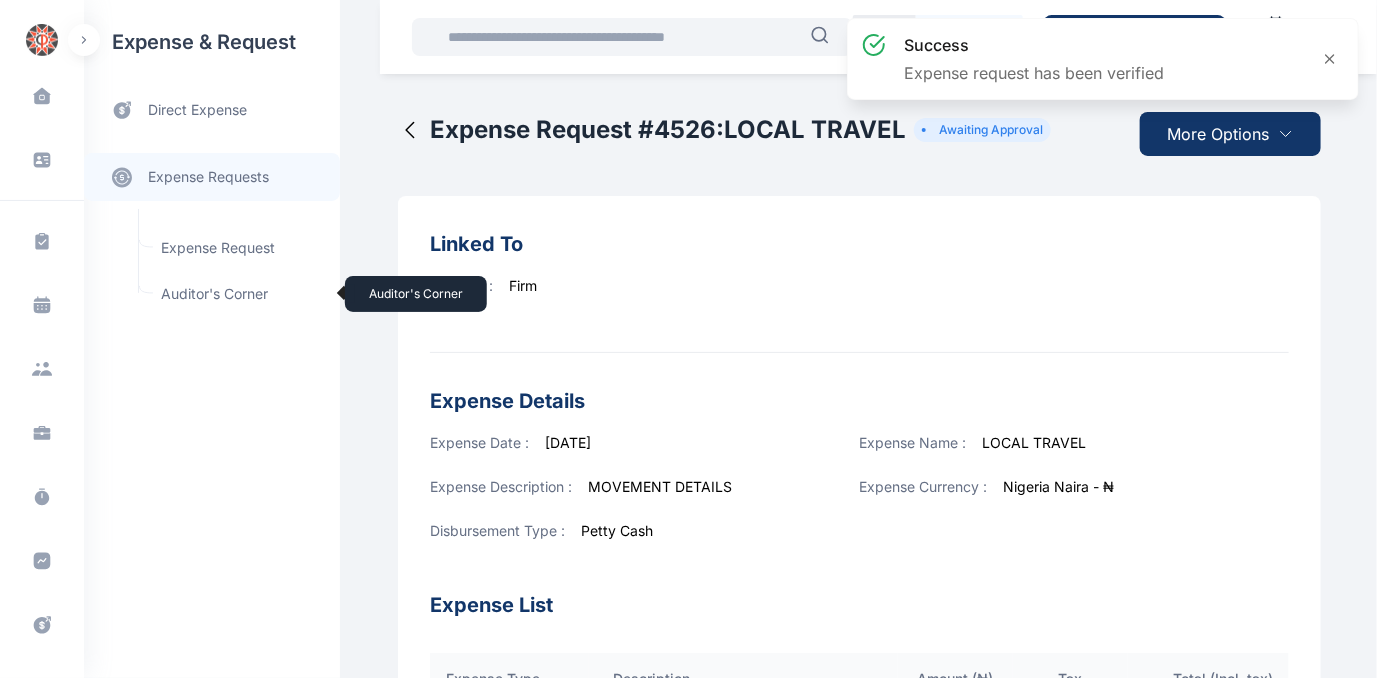 click on "Auditor's Corner Auditor's Corner" at bounding box center (239, 294) 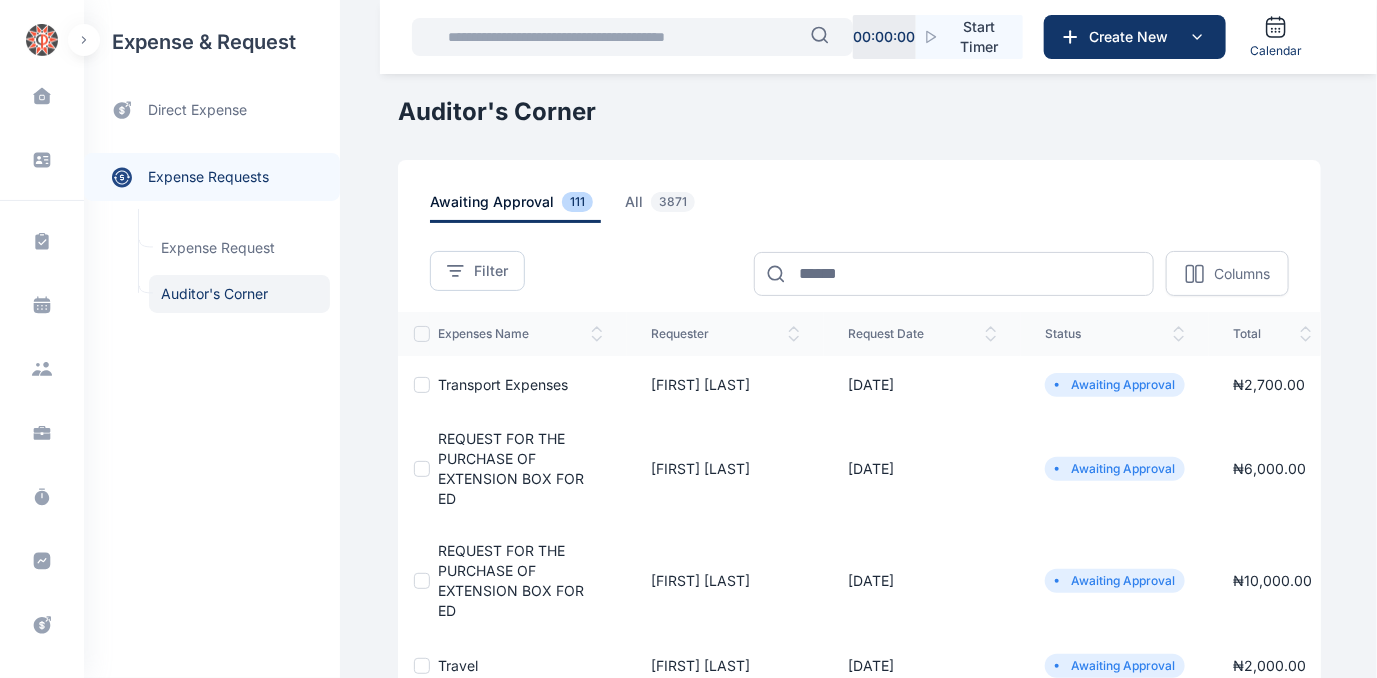 click on "Transport Expenses" at bounding box center (503, 384) 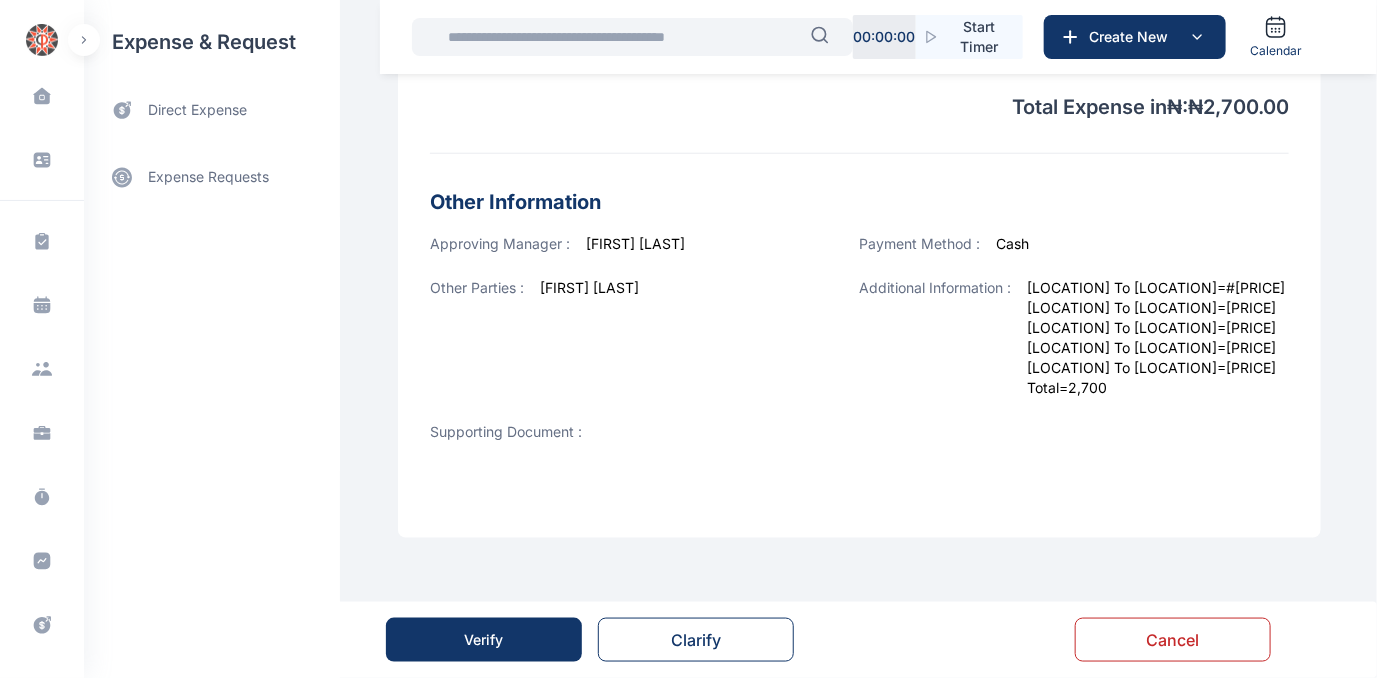 scroll, scrollTop: 738, scrollLeft: 0, axis: vertical 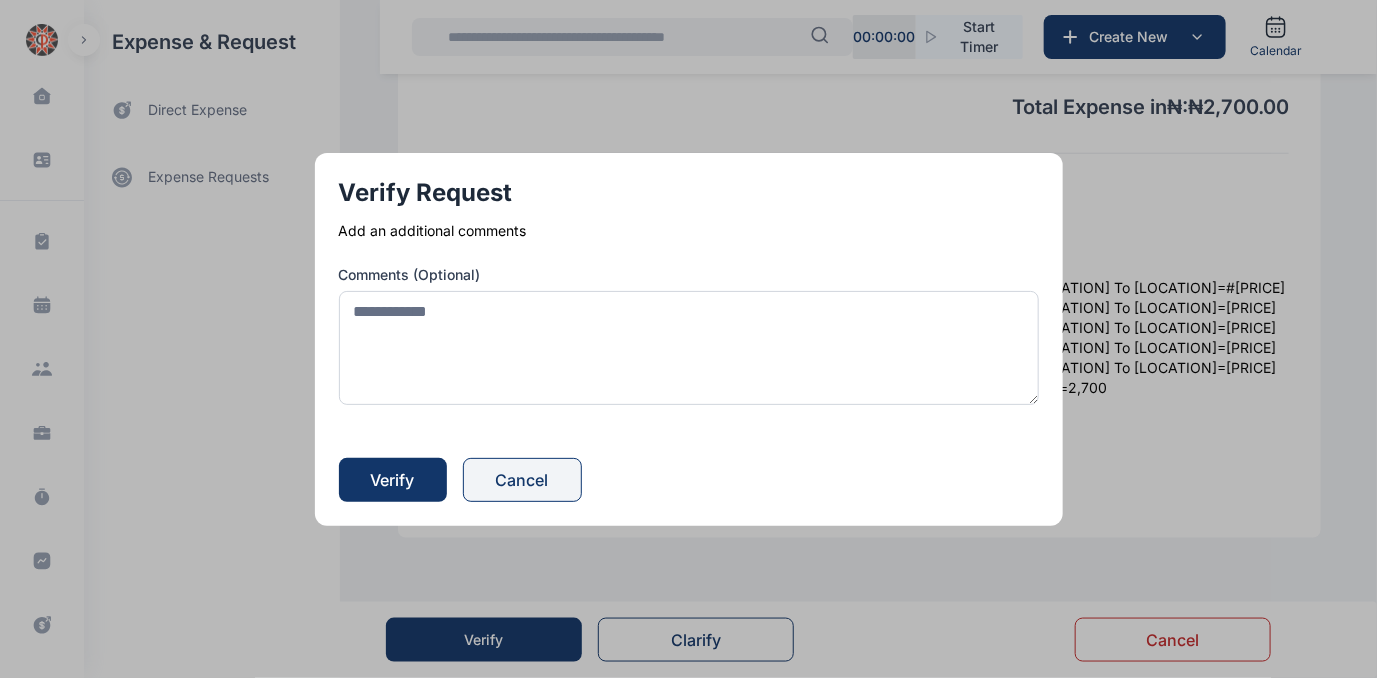 click on "Cancel" at bounding box center (522, 480) 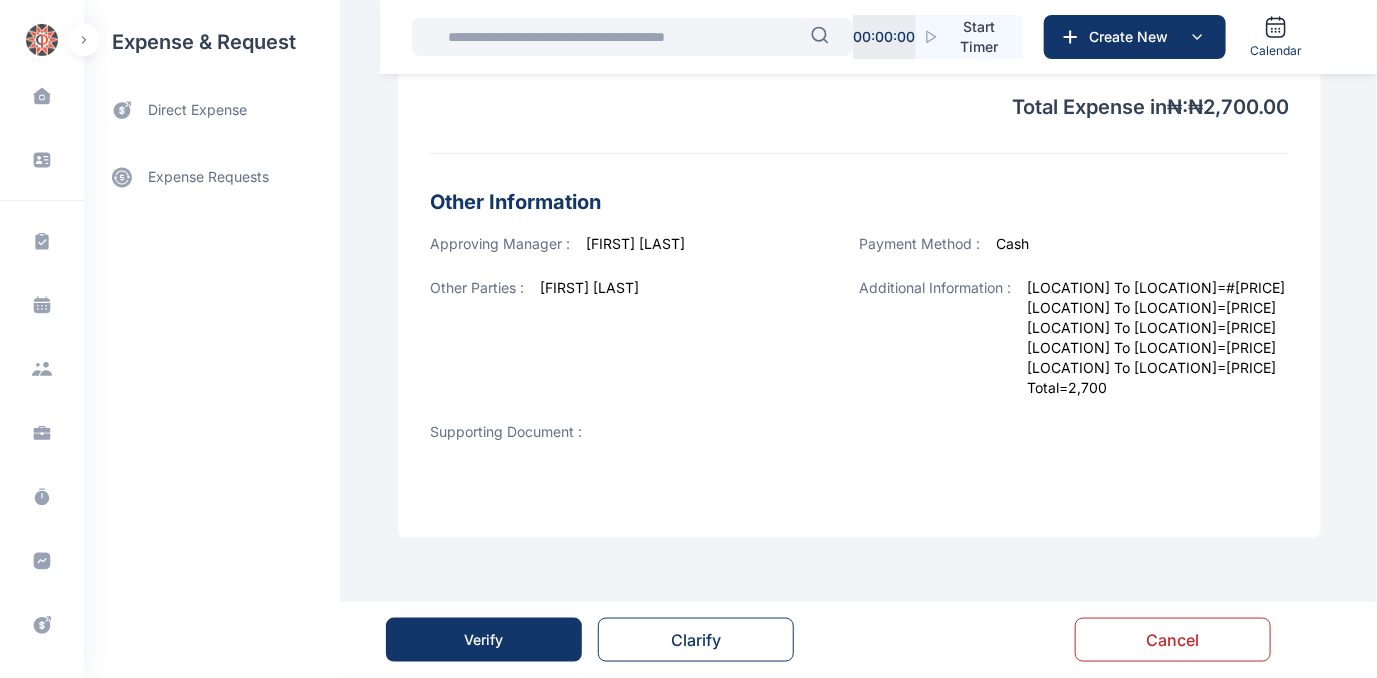 click on "Verify" at bounding box center (484, 640) 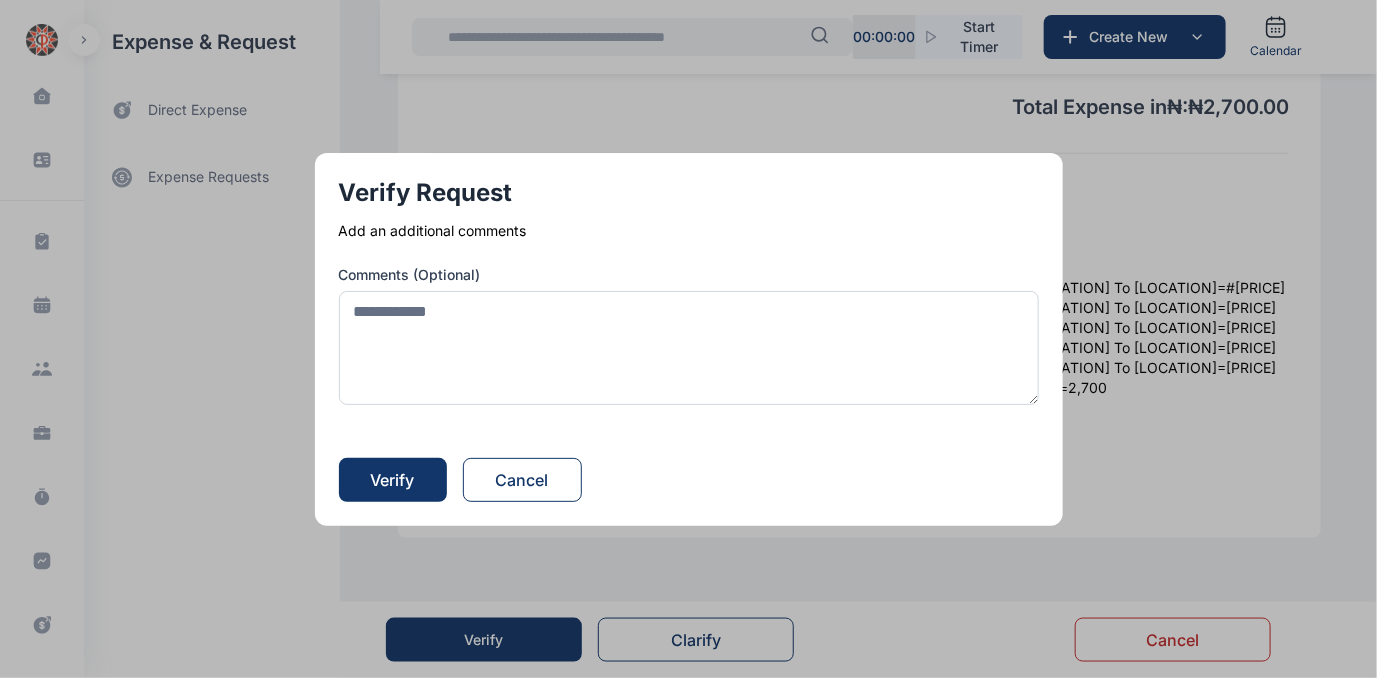 click at bounding box center (688, 339) 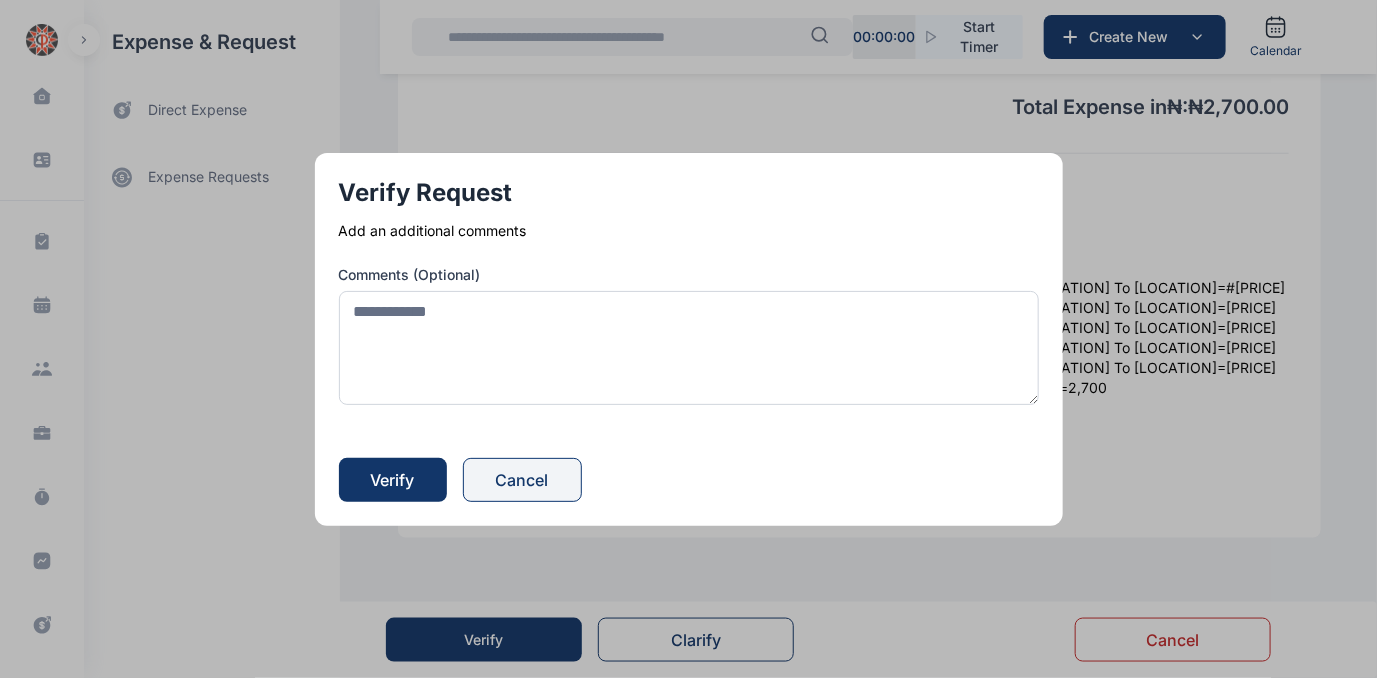click on "Cancel" at bounding box center [522, 480] 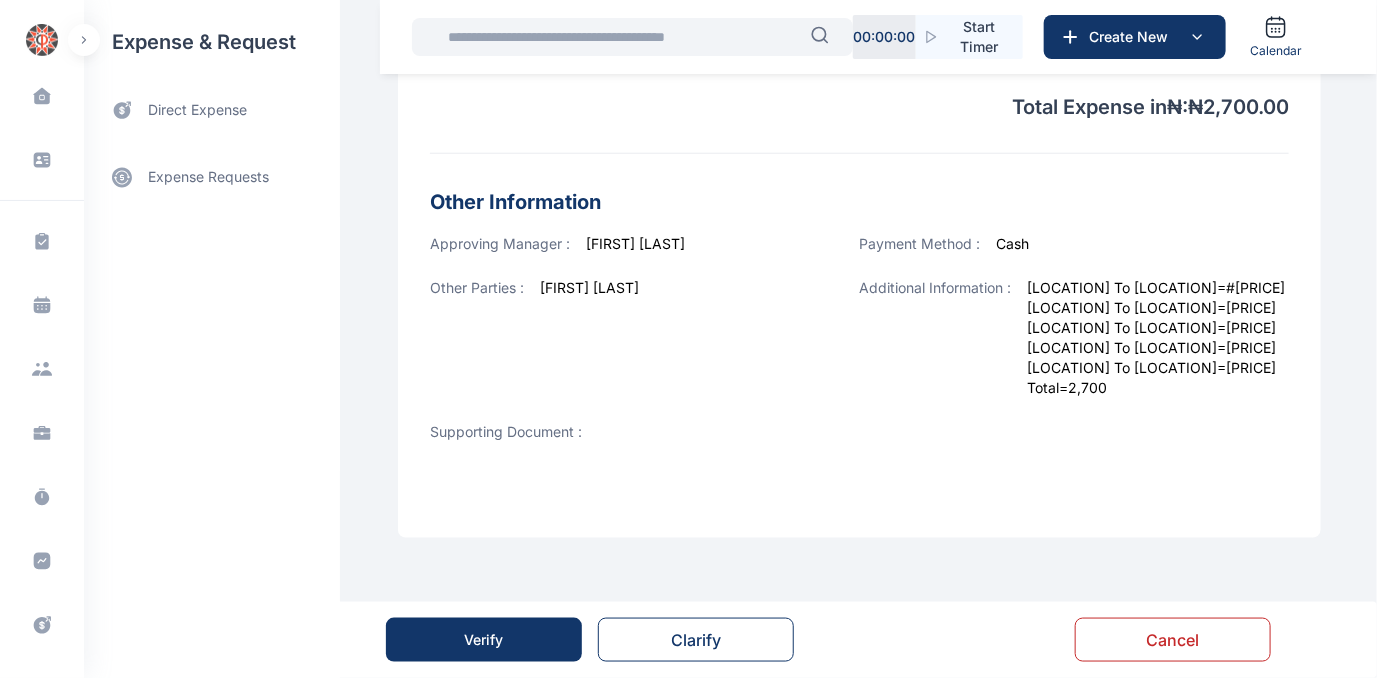click on "Verify" at bounding box center (484, 640) 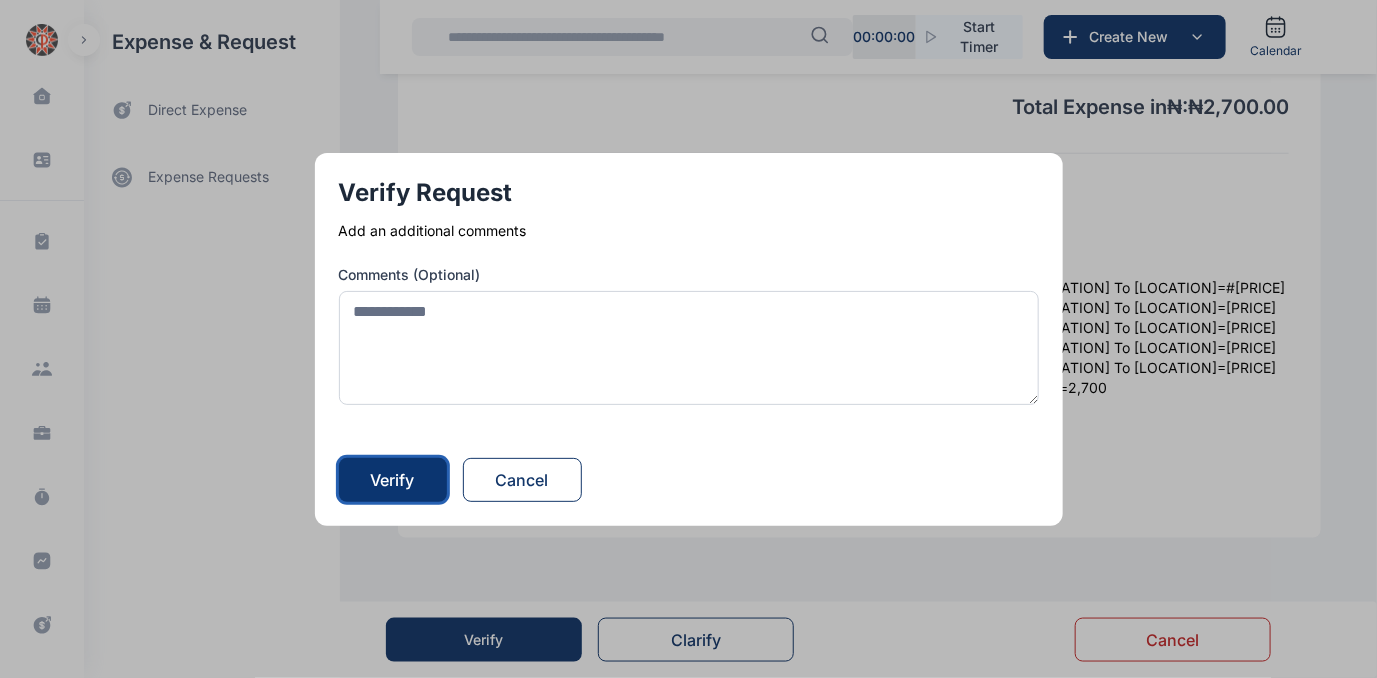 click on "Verify" at bounding box center [393, 480] 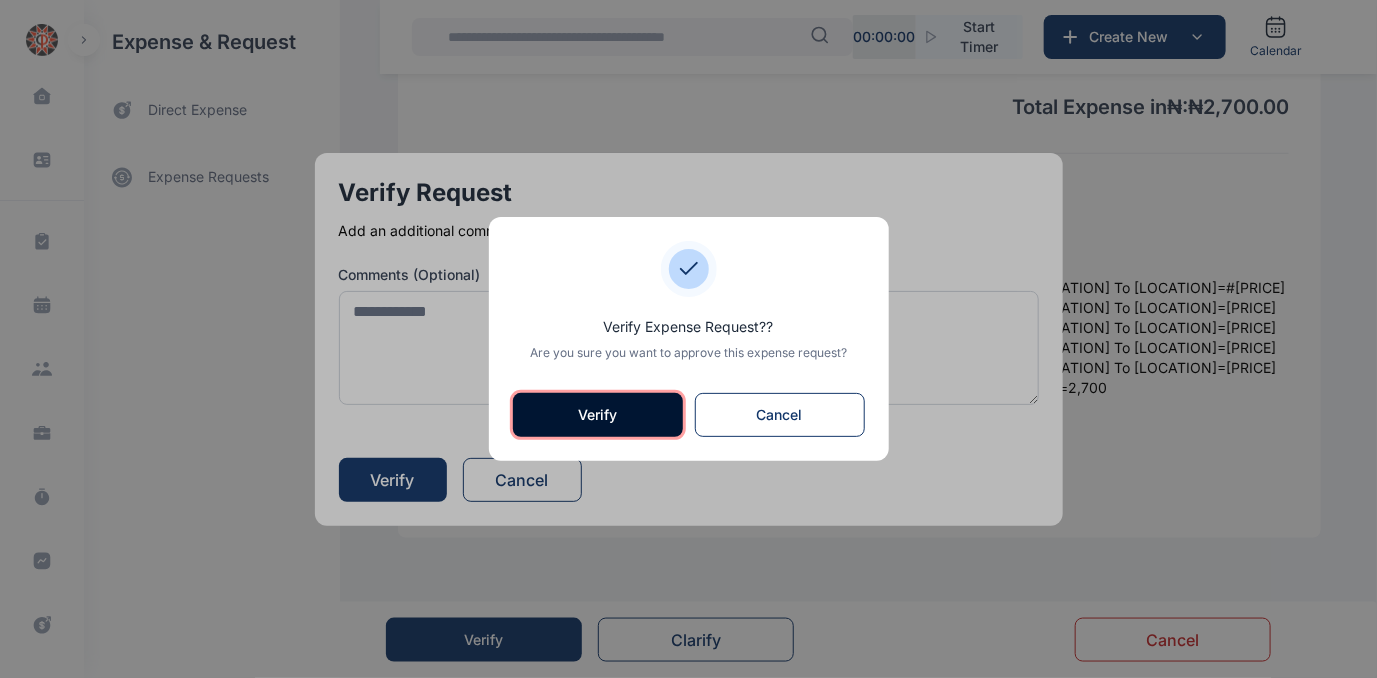 click on "Verify" at bounding box center (598, 415) 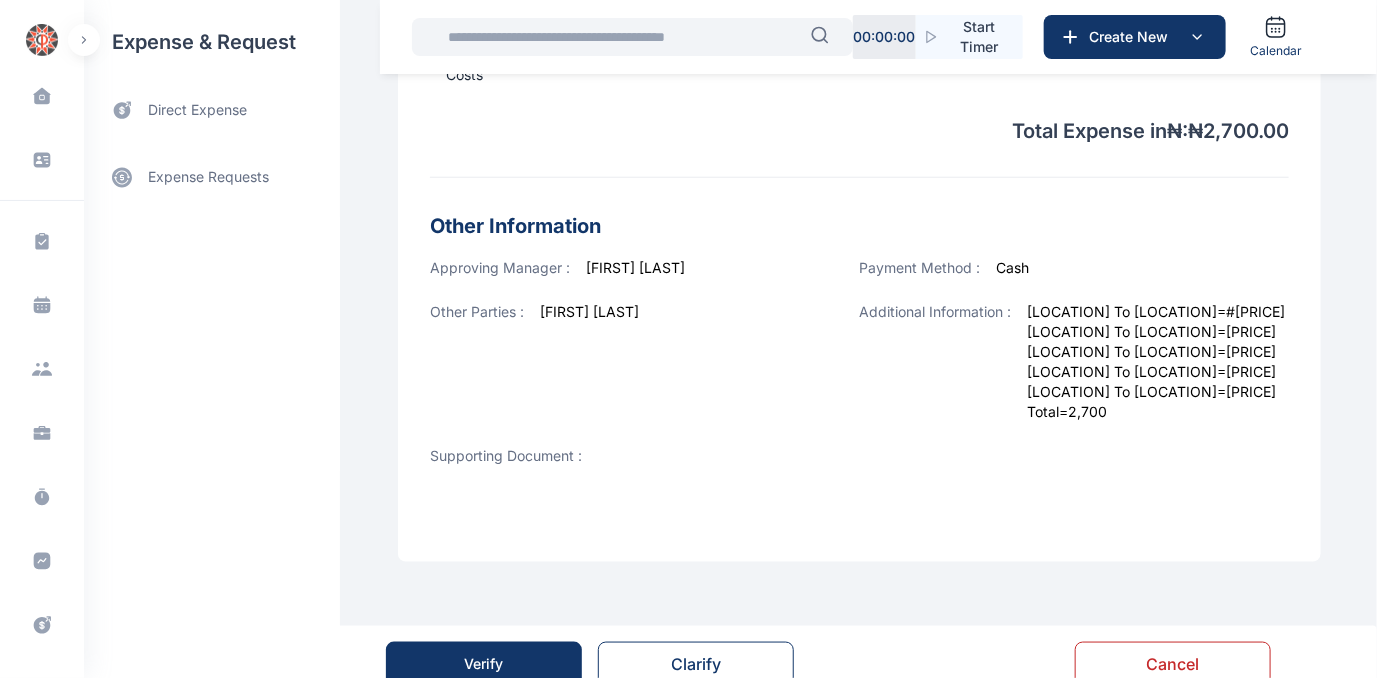 scroll, scrollTop: 738, scrollLeft: 0, axis: vertical 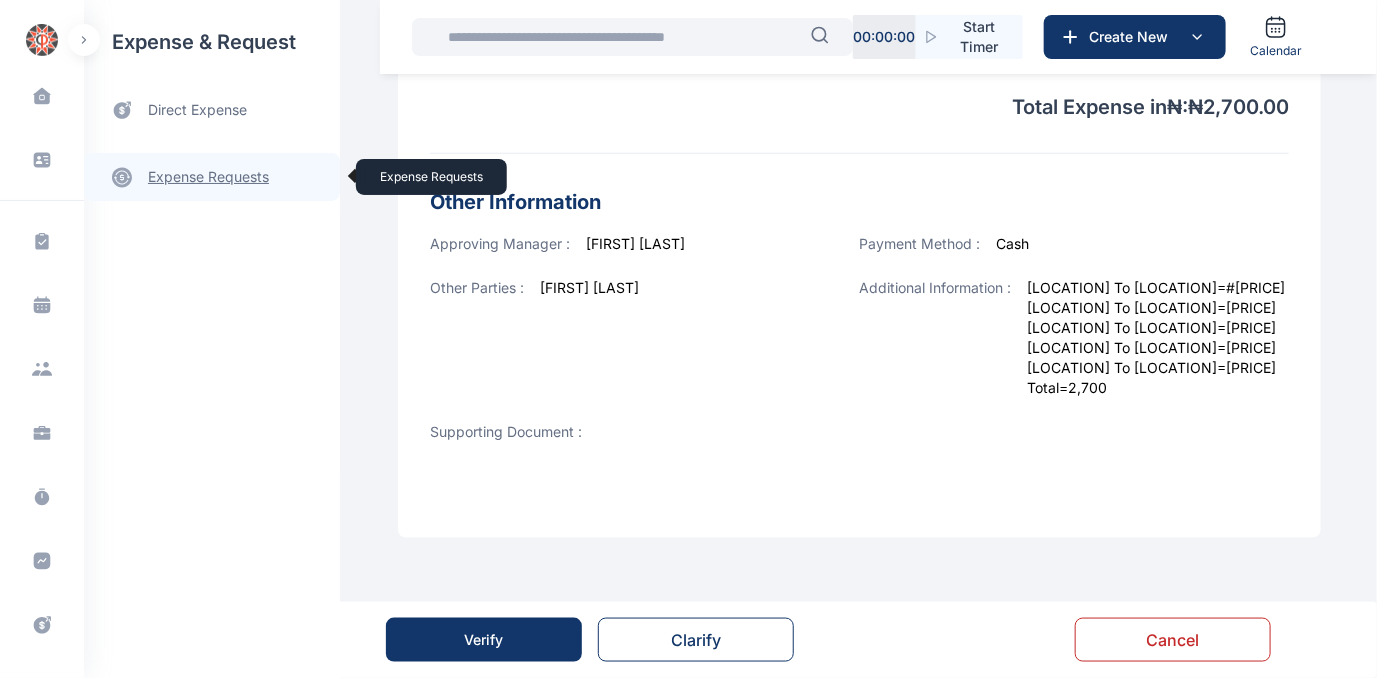 click on "expense requests expense requests" at bounding box center (212, 177) 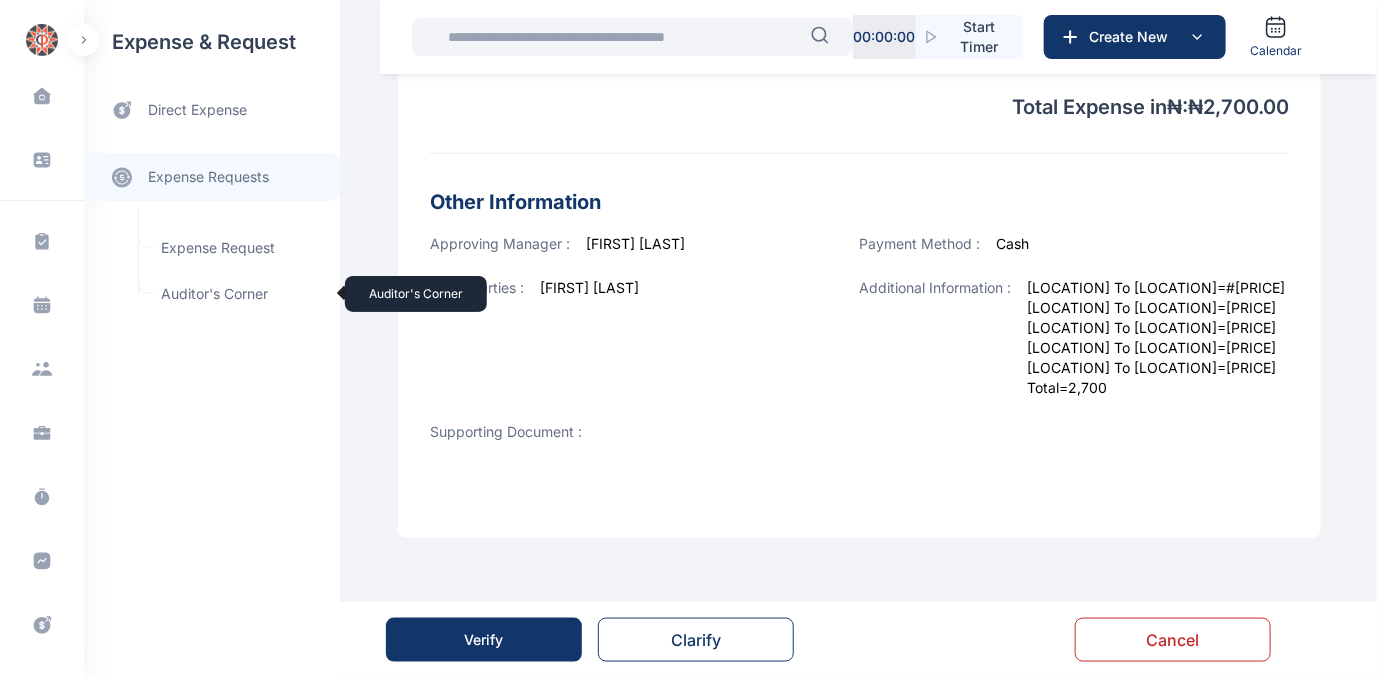 click on "Auditor's Corner Auditor's Corner" at bounding box center (239, 294) 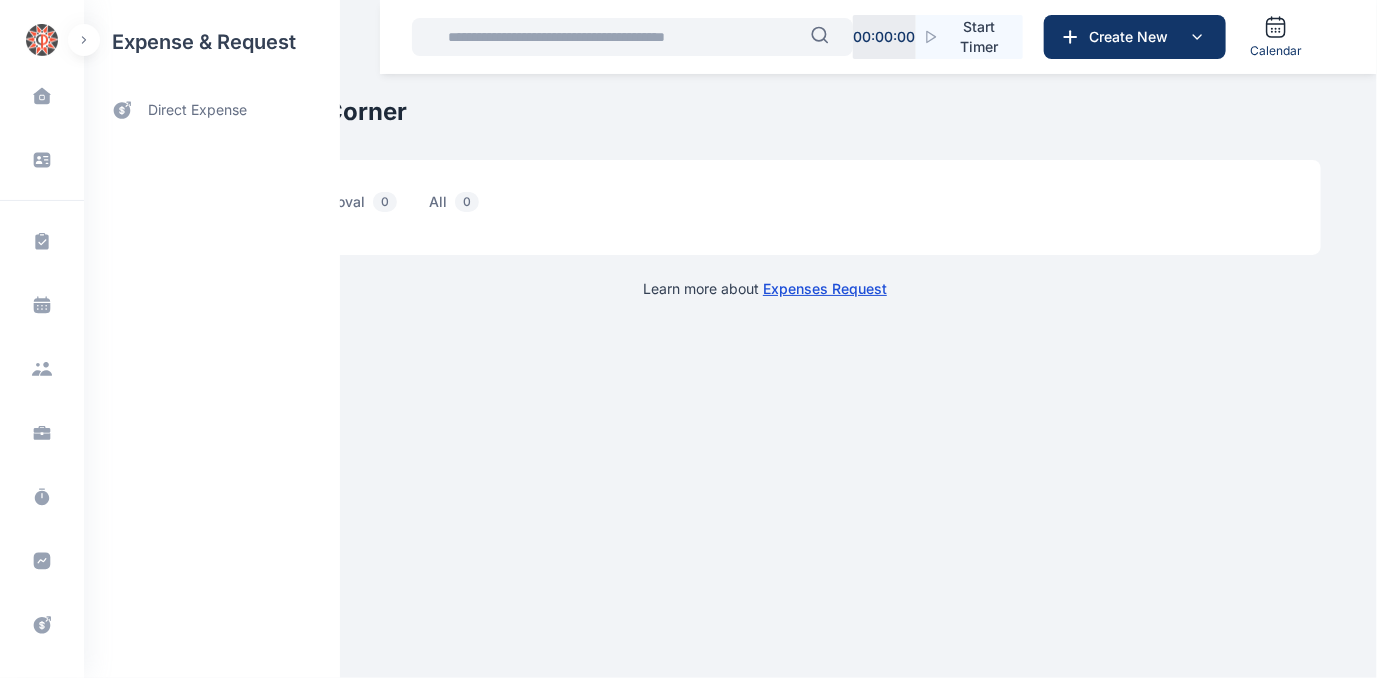 scroll, scrollTop: 0, scrollLeft: 0, axis: both 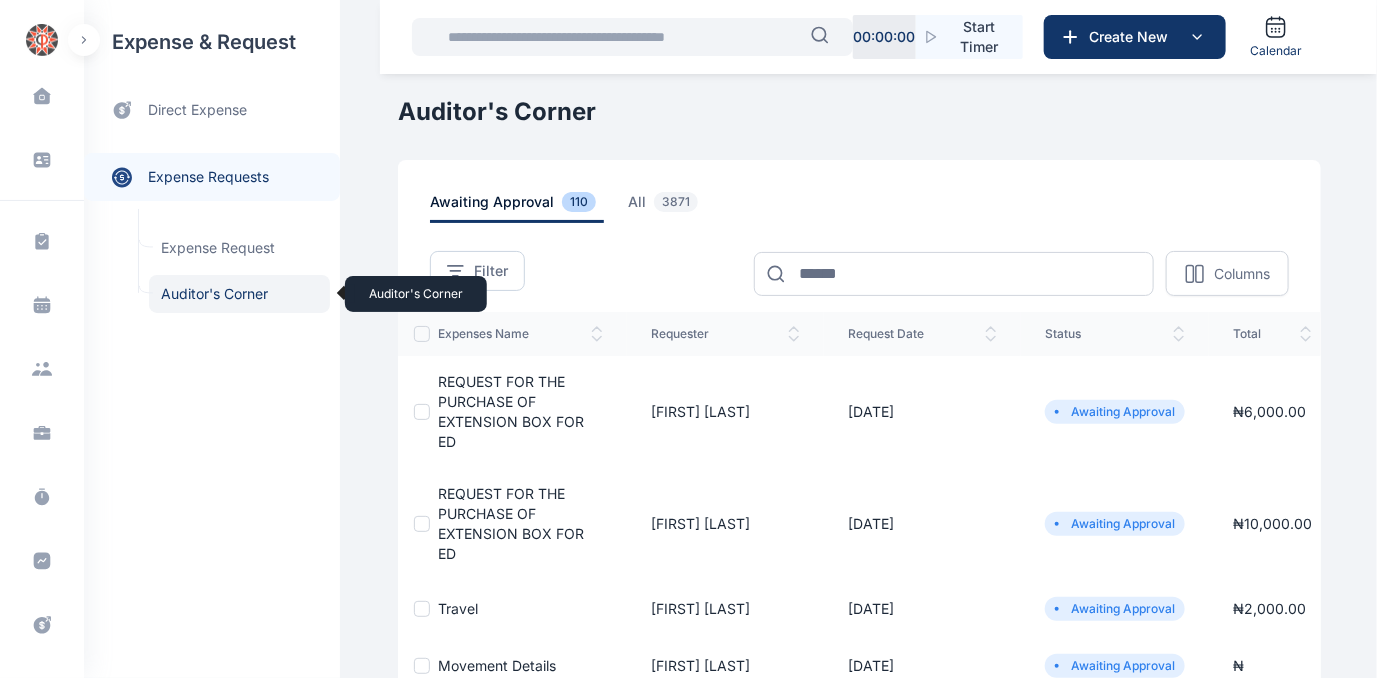 click on "Auditor's Corner Auditor's Corner" at bounding box center [239, 294] 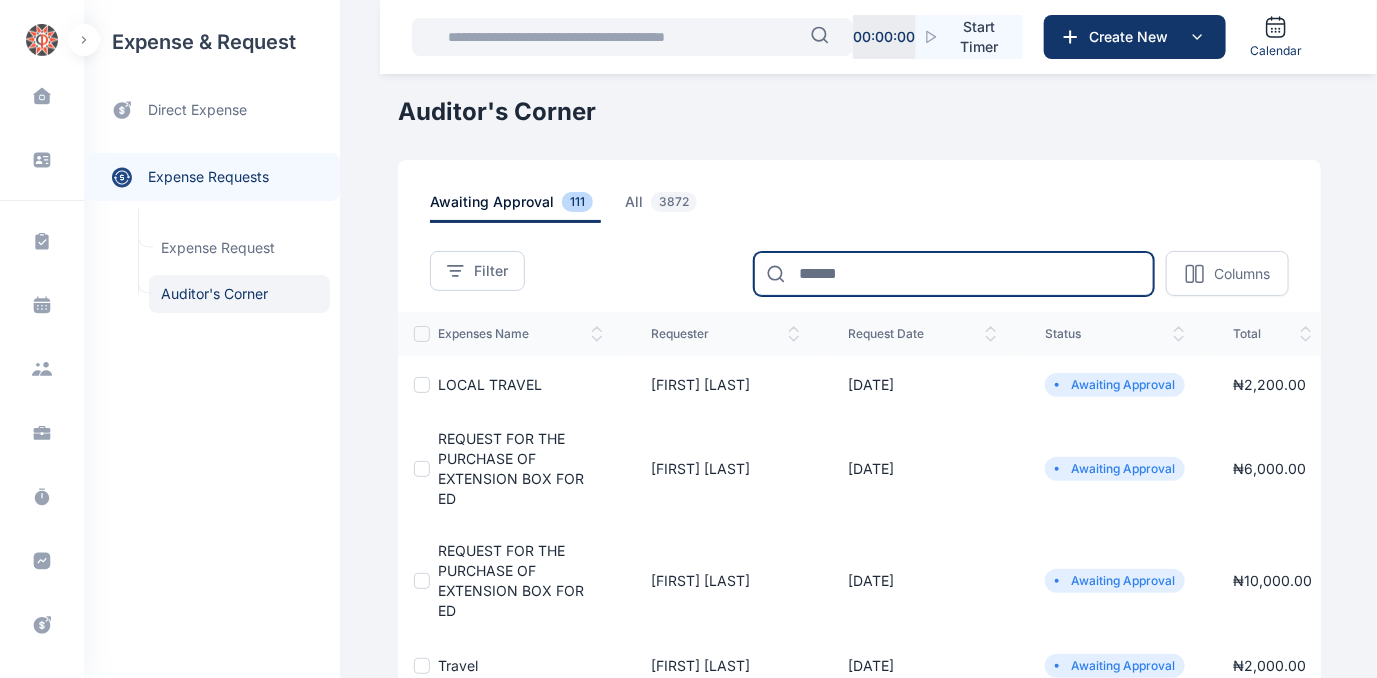 click at bounding box center [954, 274] 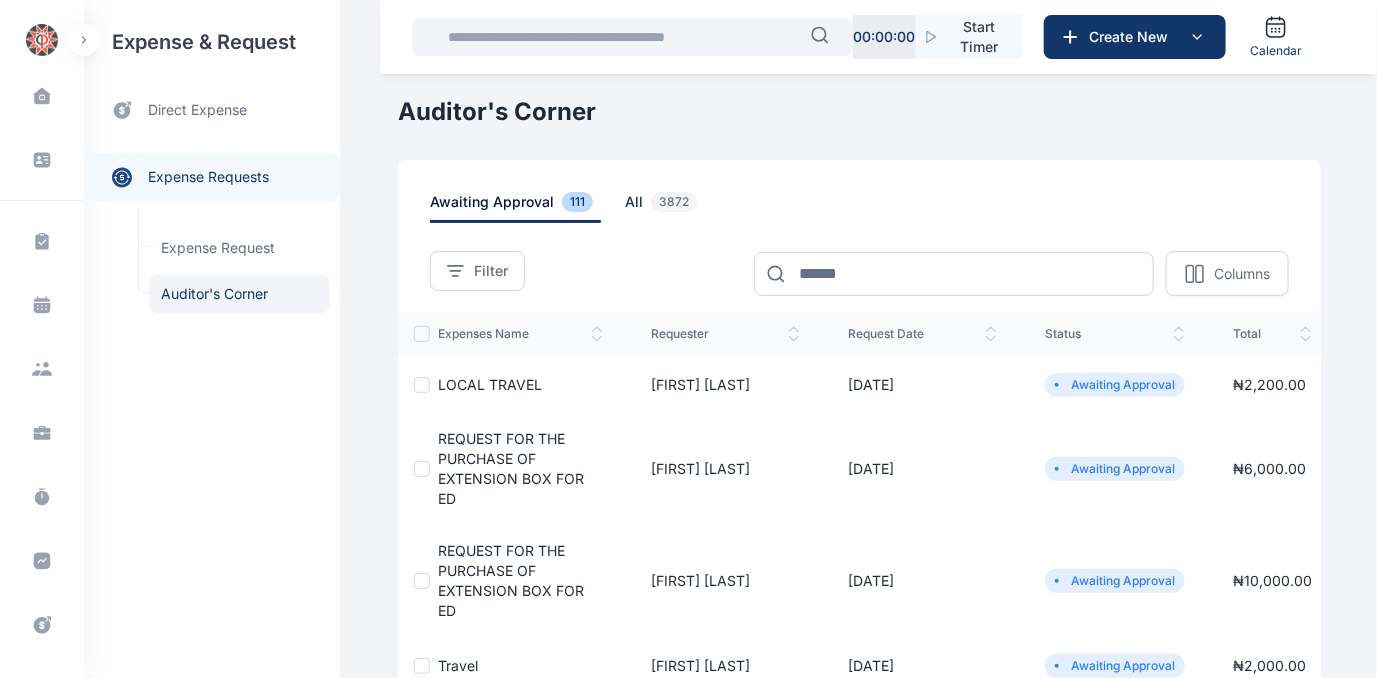 click on "all 3872" at bounding box center (665, 207) 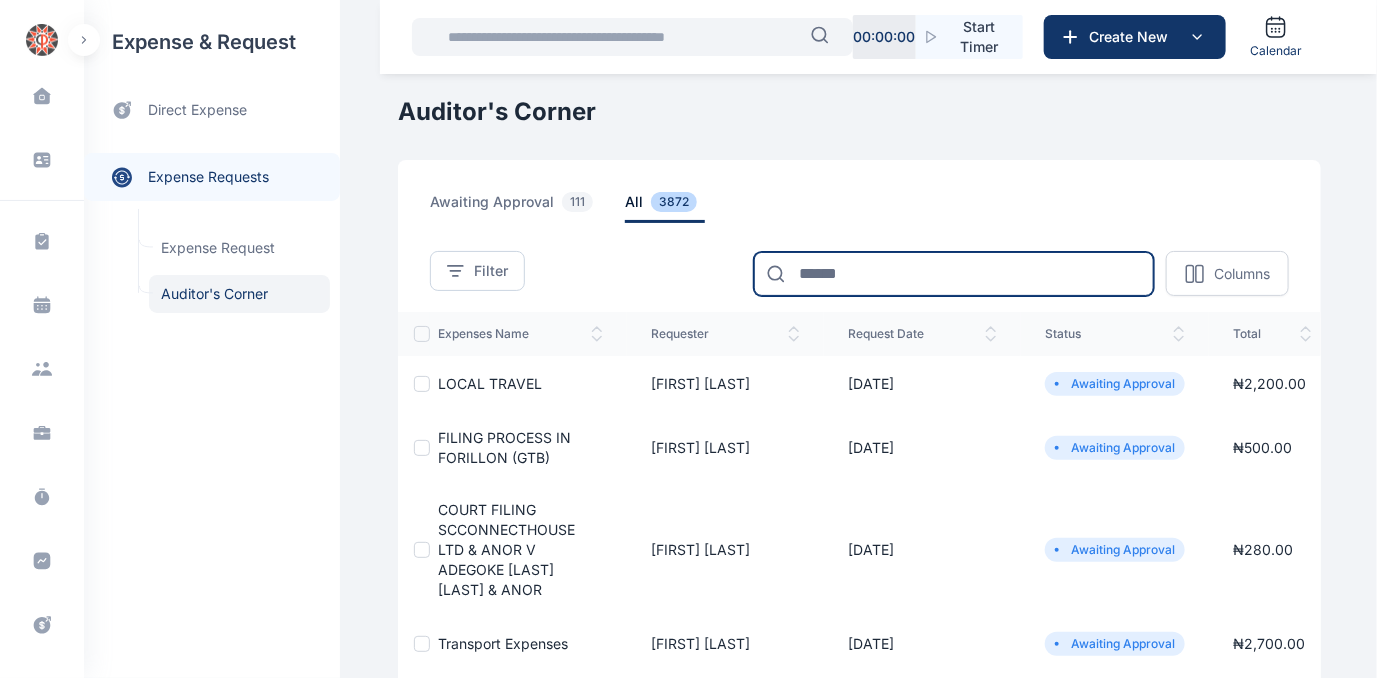 click at bounding box center [954, 274] 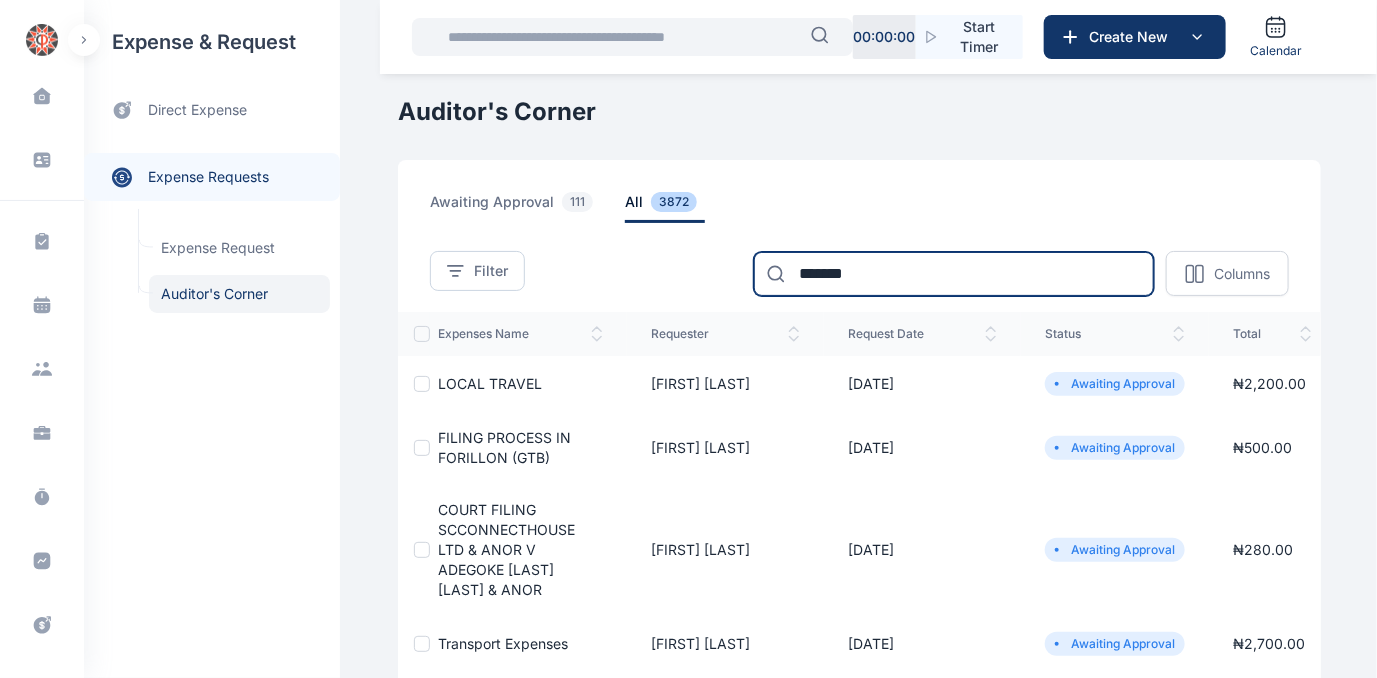 type on "*******" 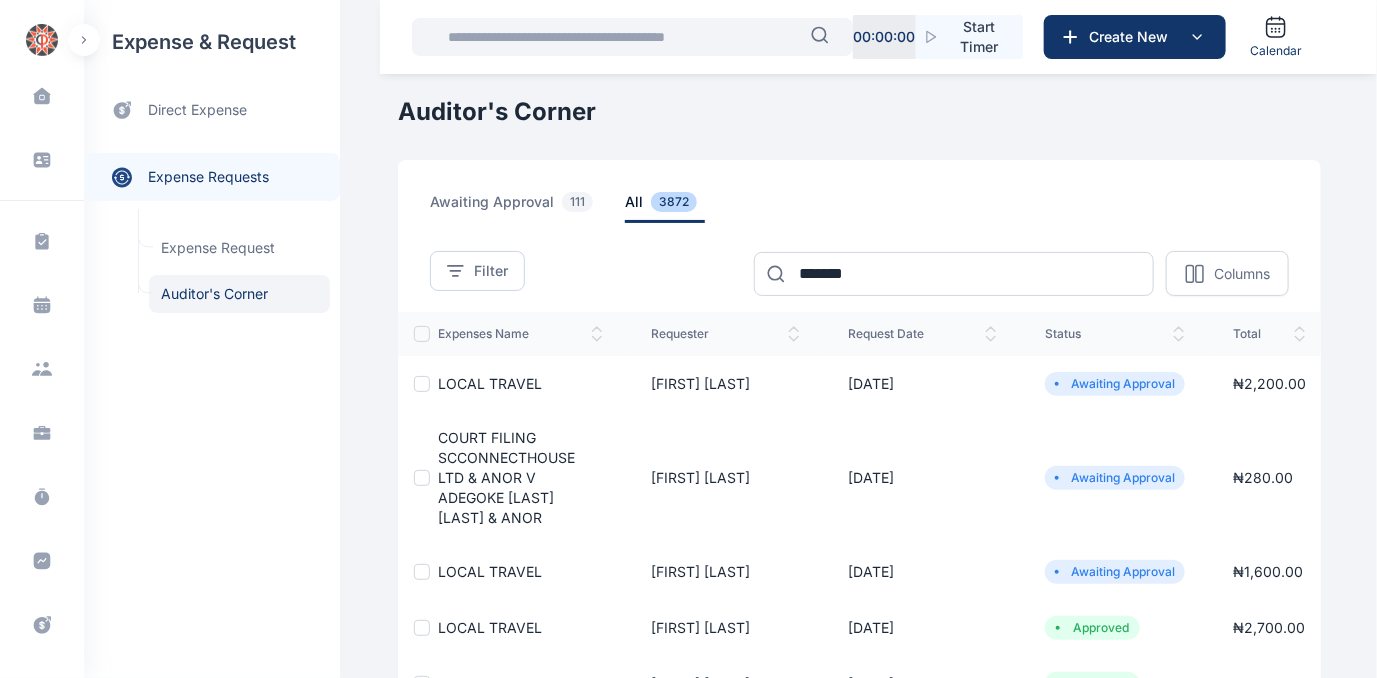 scroll, scrollTop: 90, scrollLeft: 0, axis: vertical 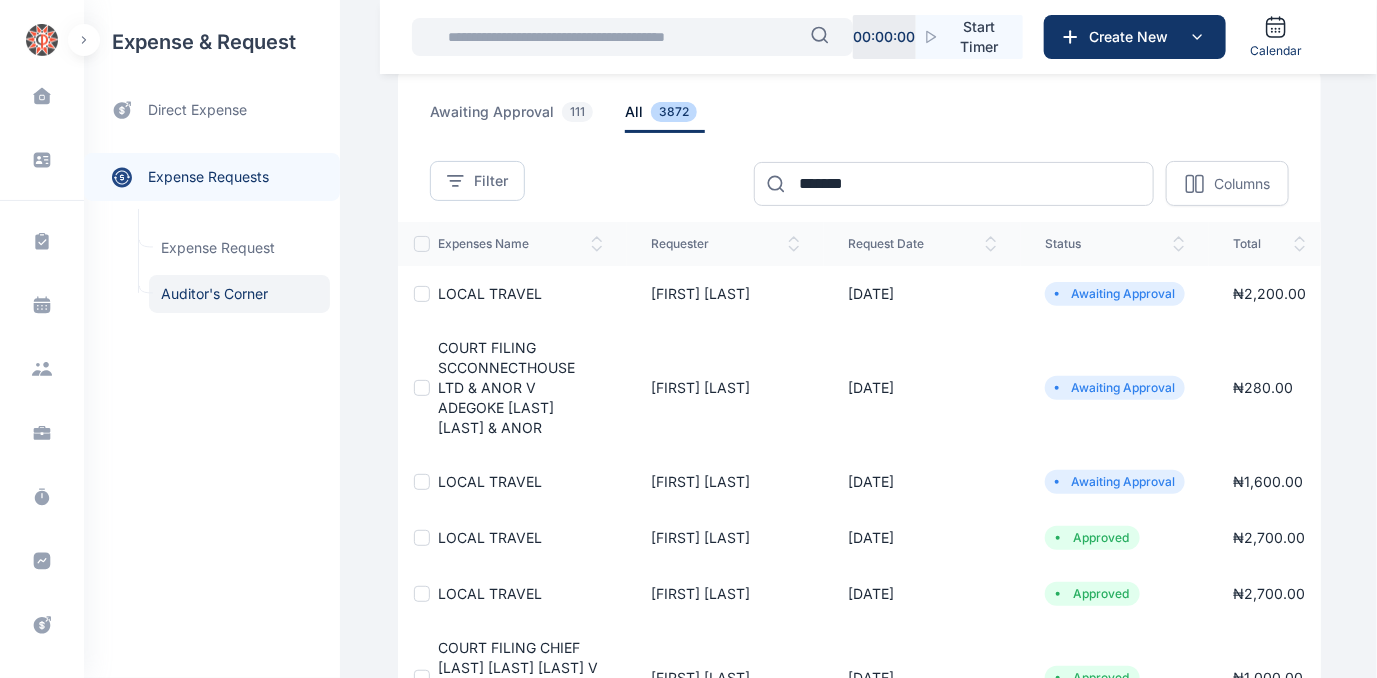 click on "LOCAL TRAVEL" at bounding box center [490, 481] 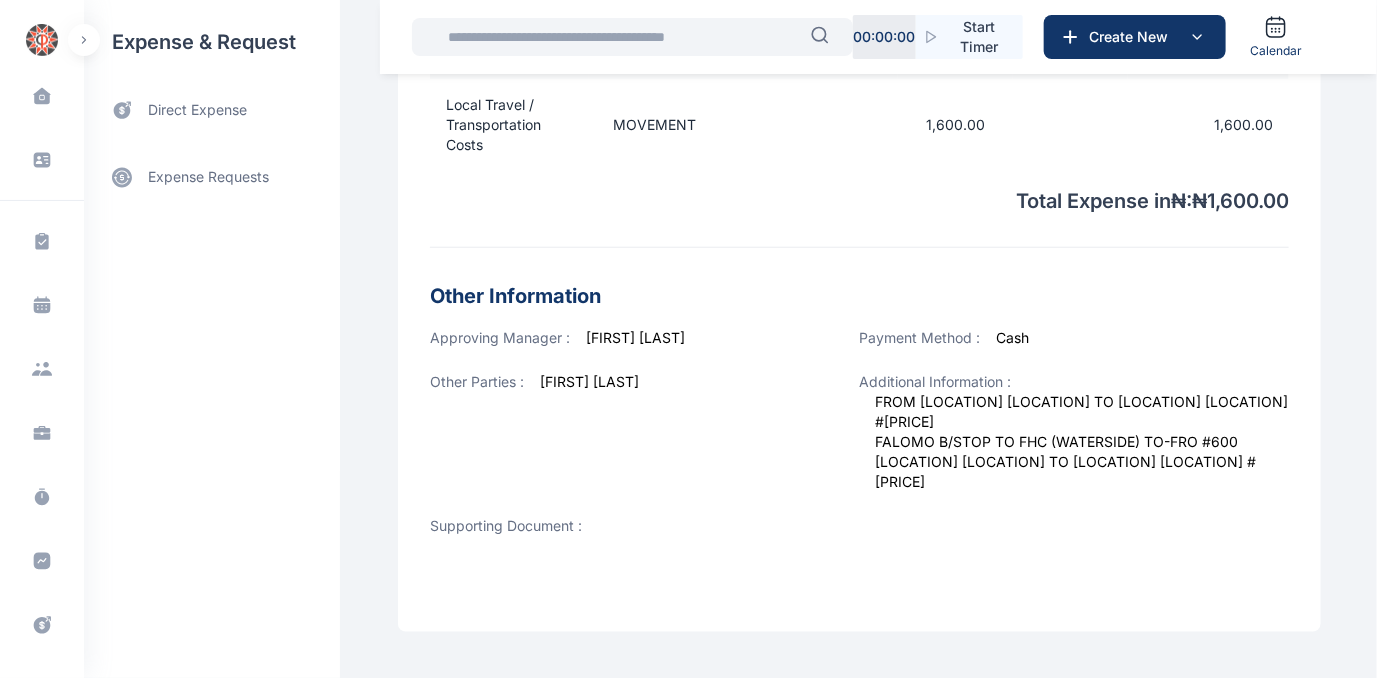 scroll, scrollTop: 636, scrollLeft: 0, axis: vertical 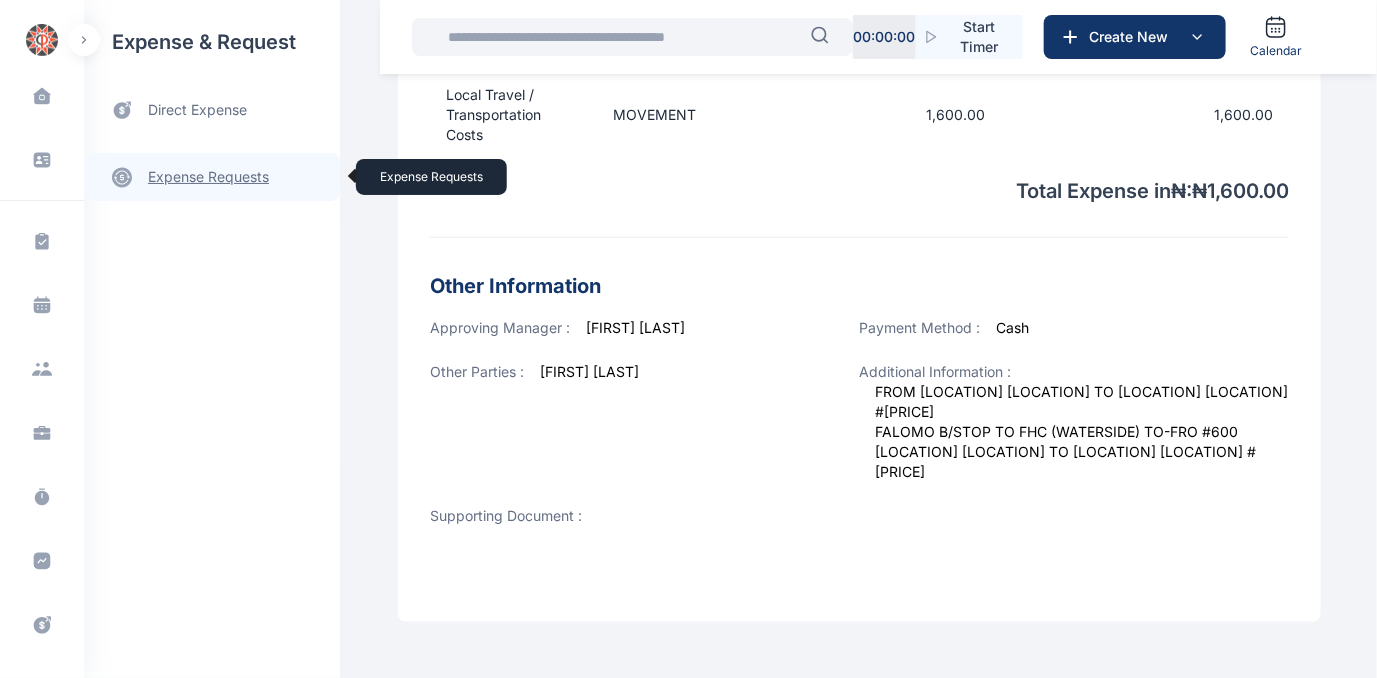 click on "expense requests expense requests" at bounding box center (212, 177) 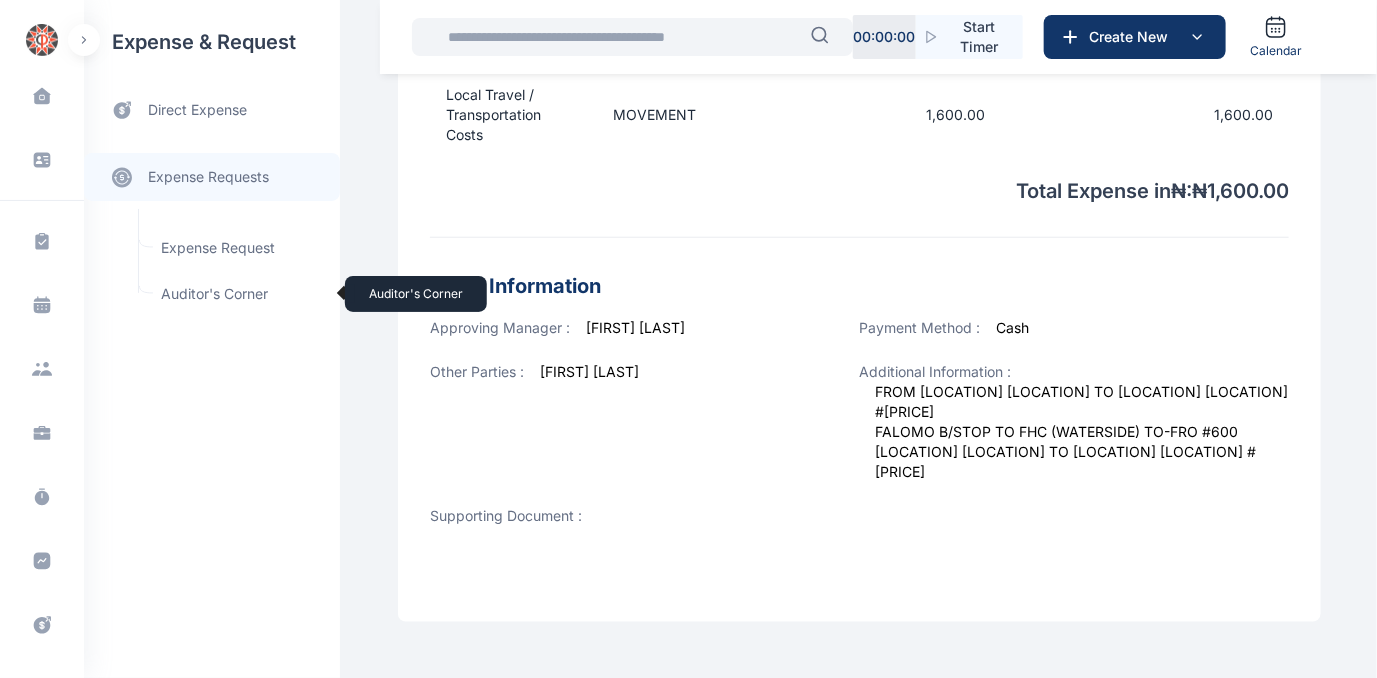 click on "Auditor's Corner Auditor's Corner" at bounding box center (239, 294) 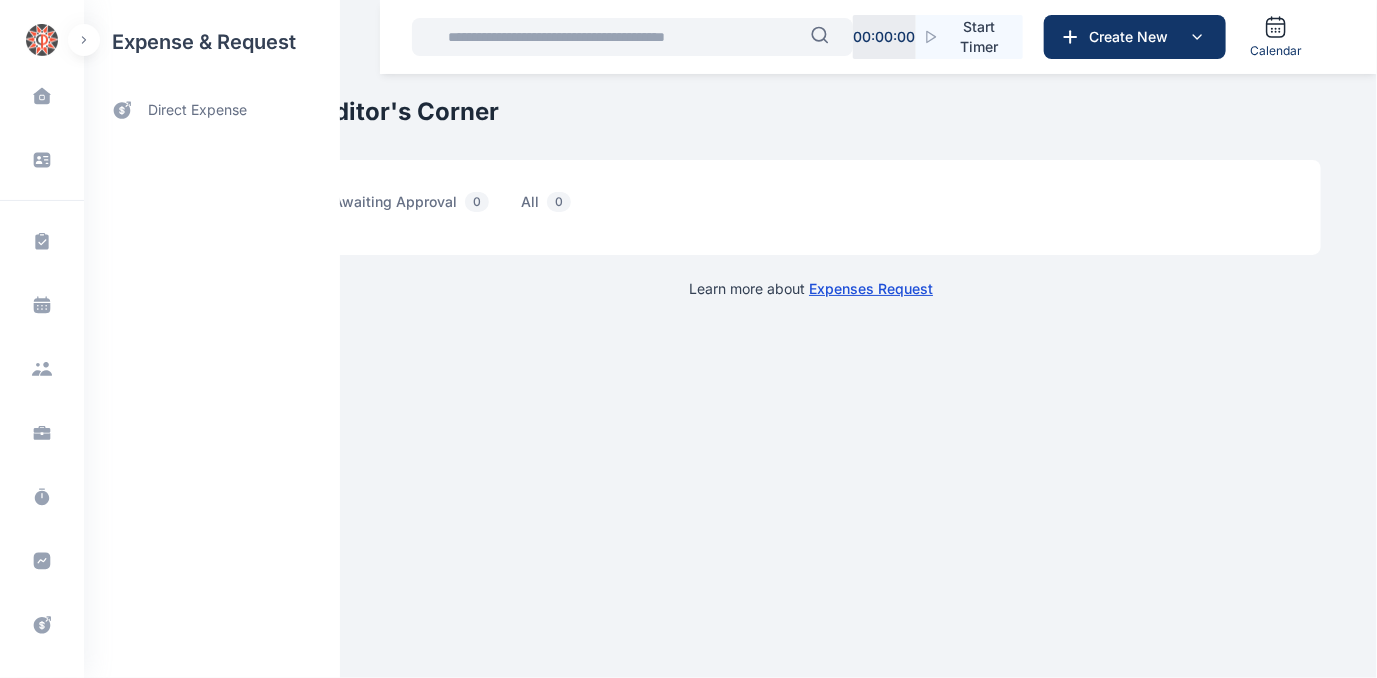 scroll, scrollTop: 0, scrollLeft: 0, axis: both 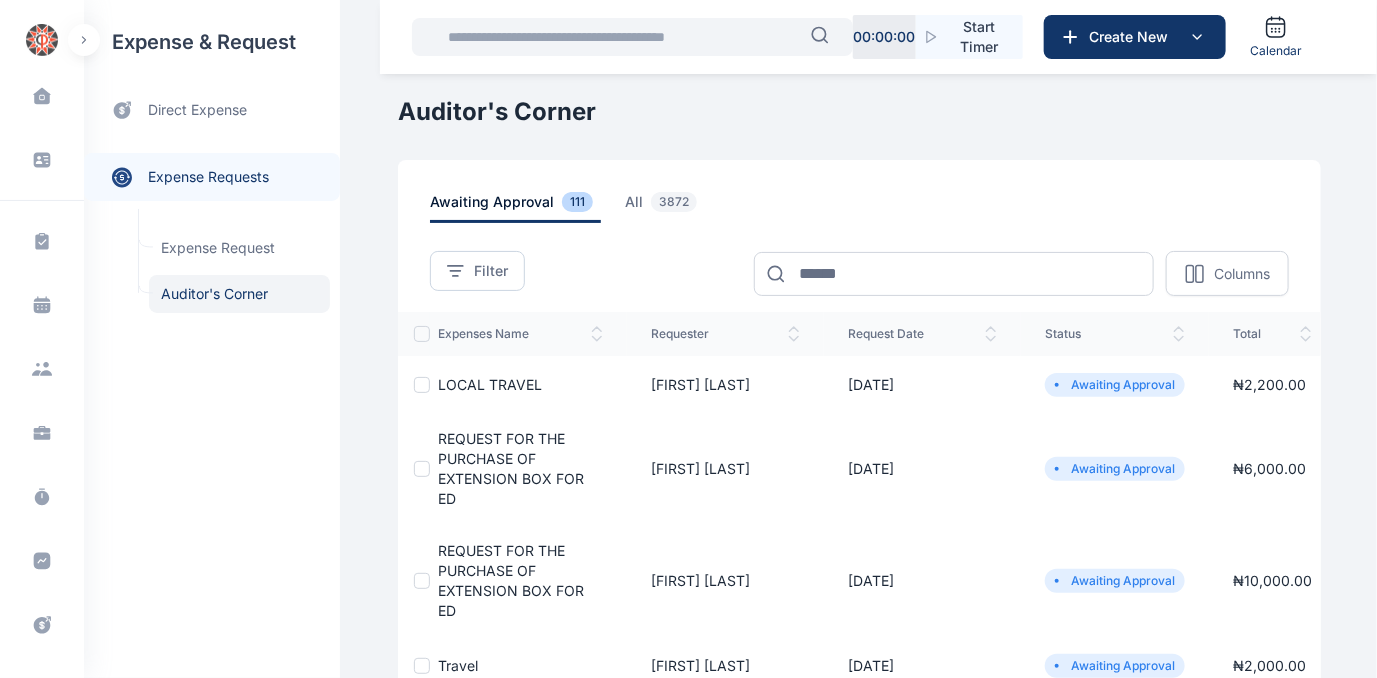click on "LOCAL TRAVEL" at bounding box center (490, 384) 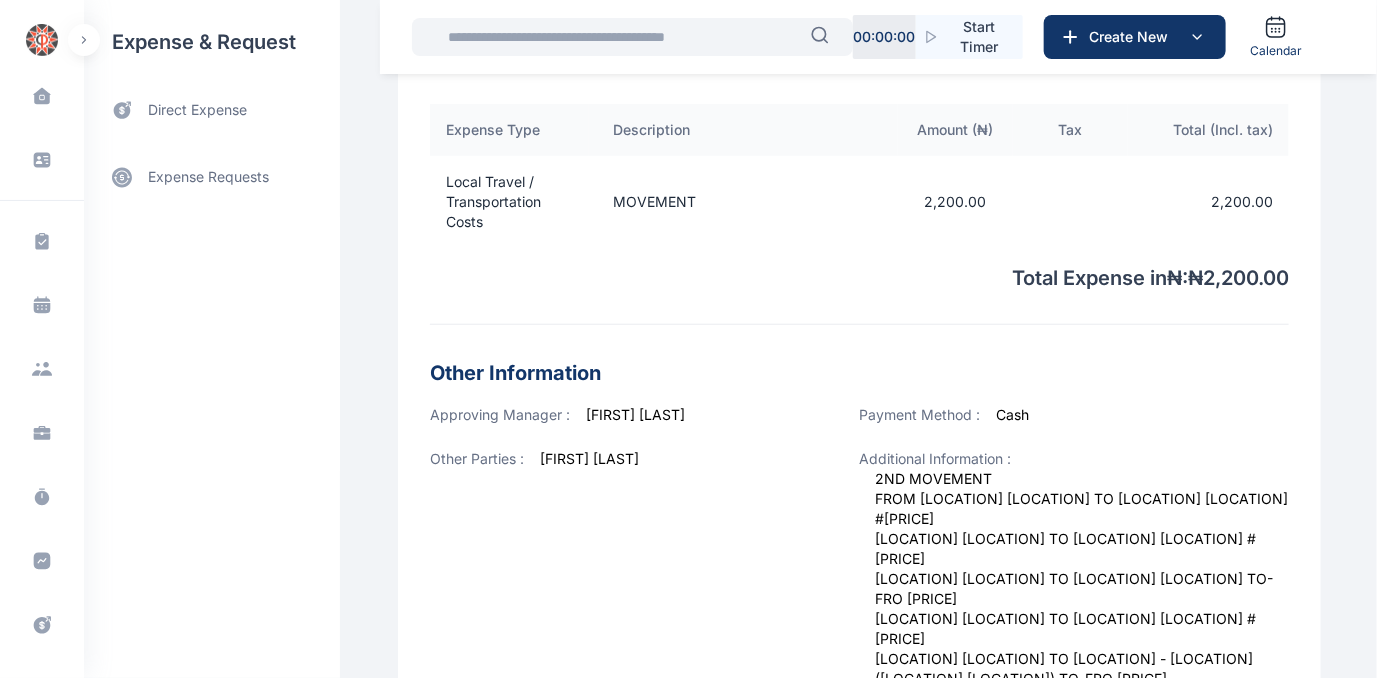 scroll, scrollTop: 778, scrollLeft: 0, axis: vertical 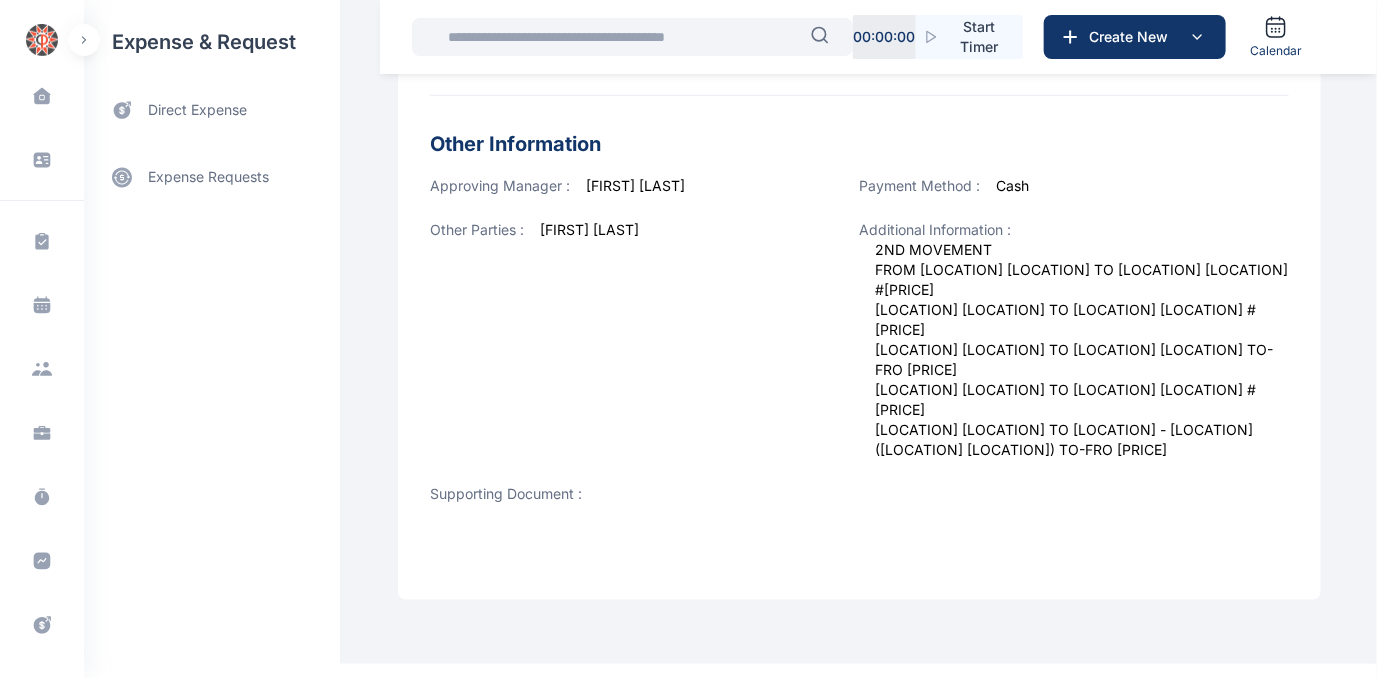 click on "Verify" at bounding box center (484, 702) 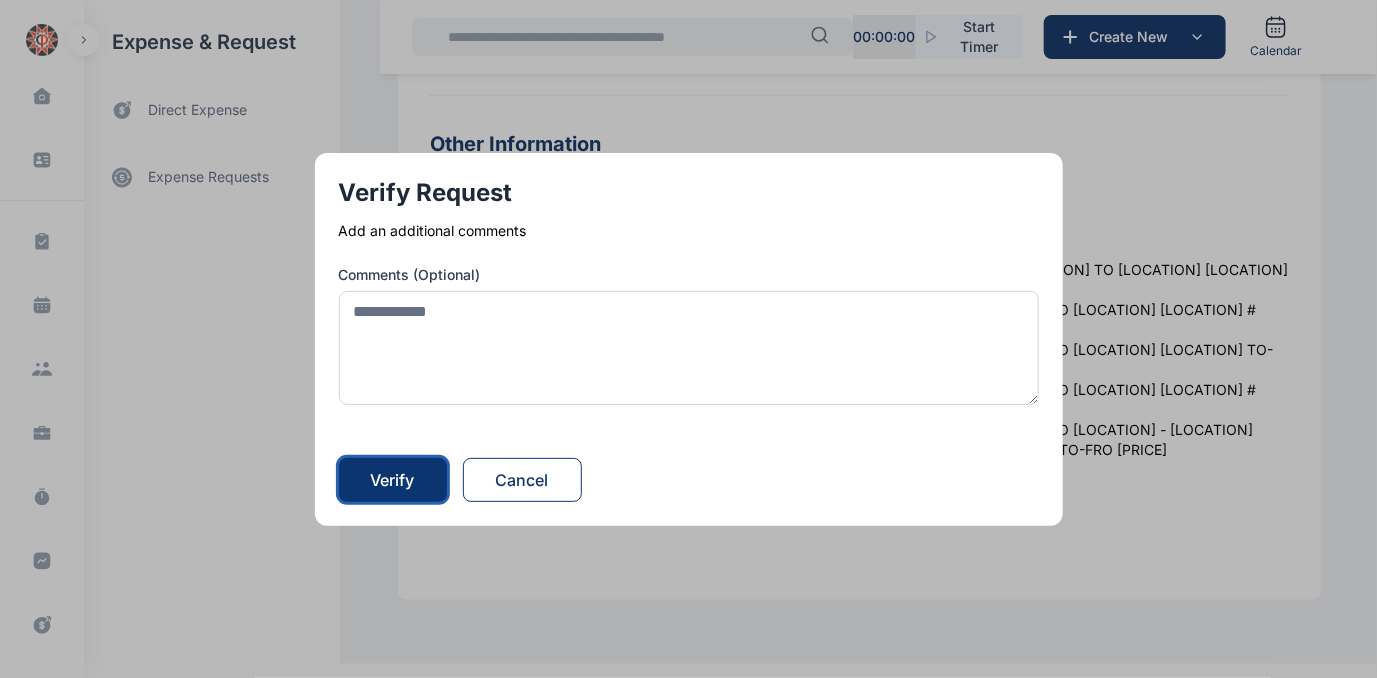 click on "Verify" at bounding box center (393, 480) 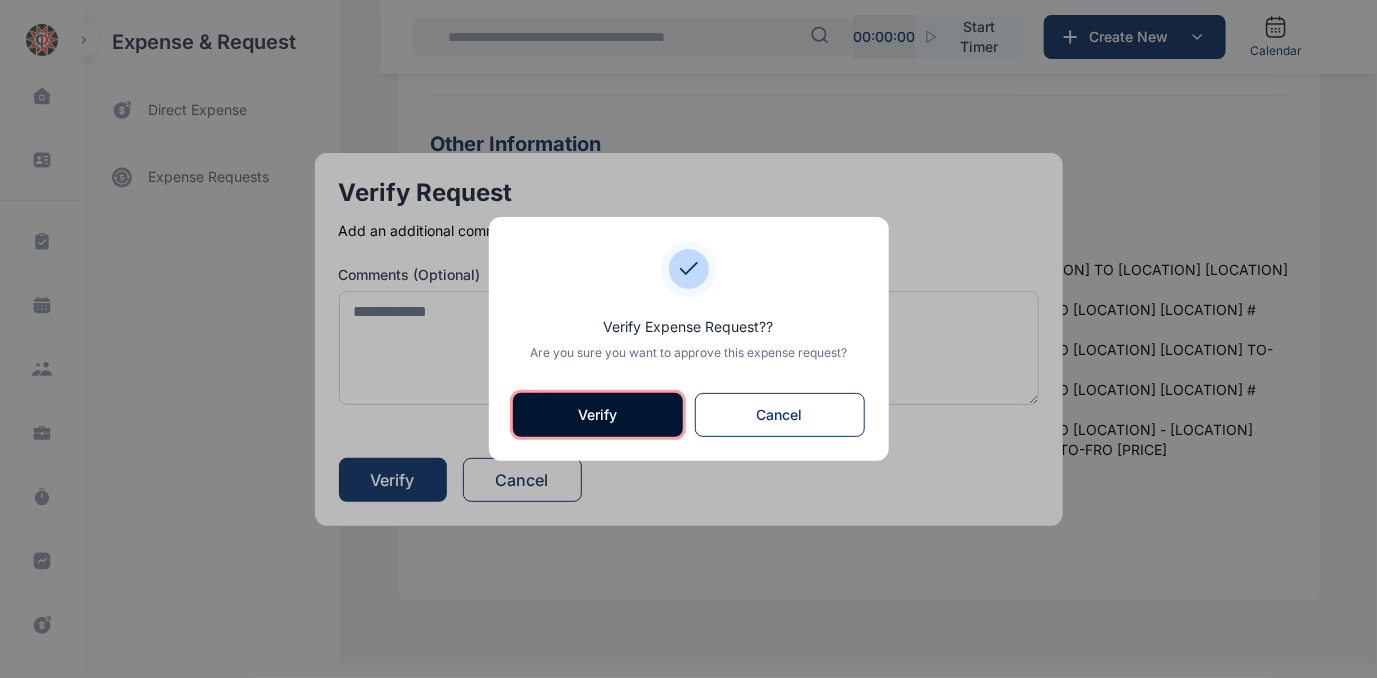 click on "Verify" at bounding box center [598, 415] 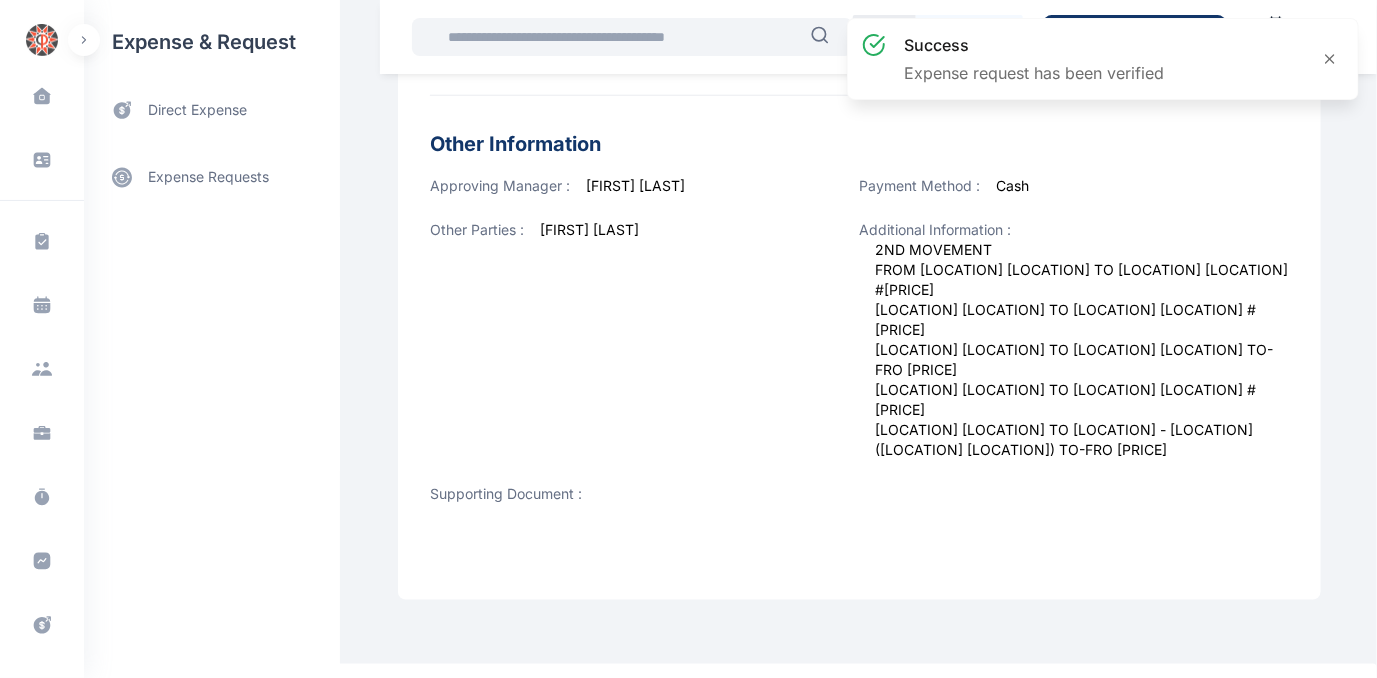 scroll, scrollTop: 0, scrollLeft: 0, axis: both 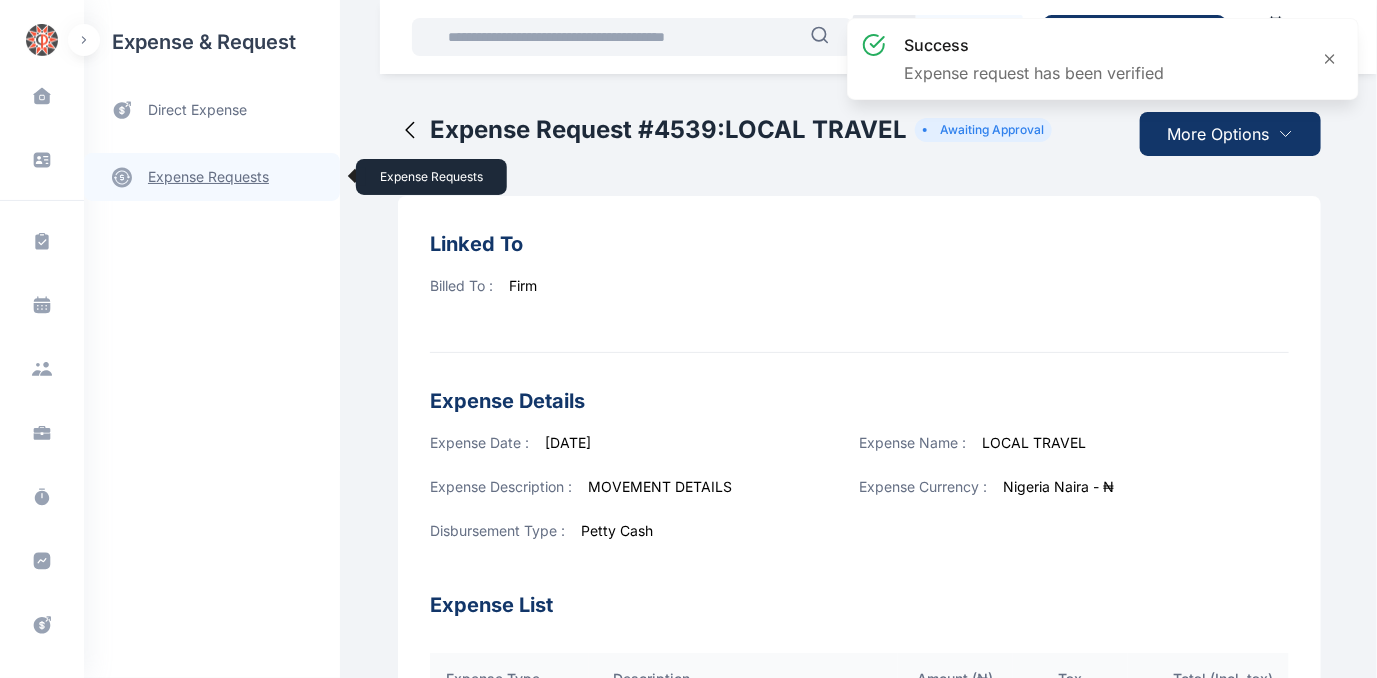 click on "expense requests expense requests" at bounding box center (212, 177) 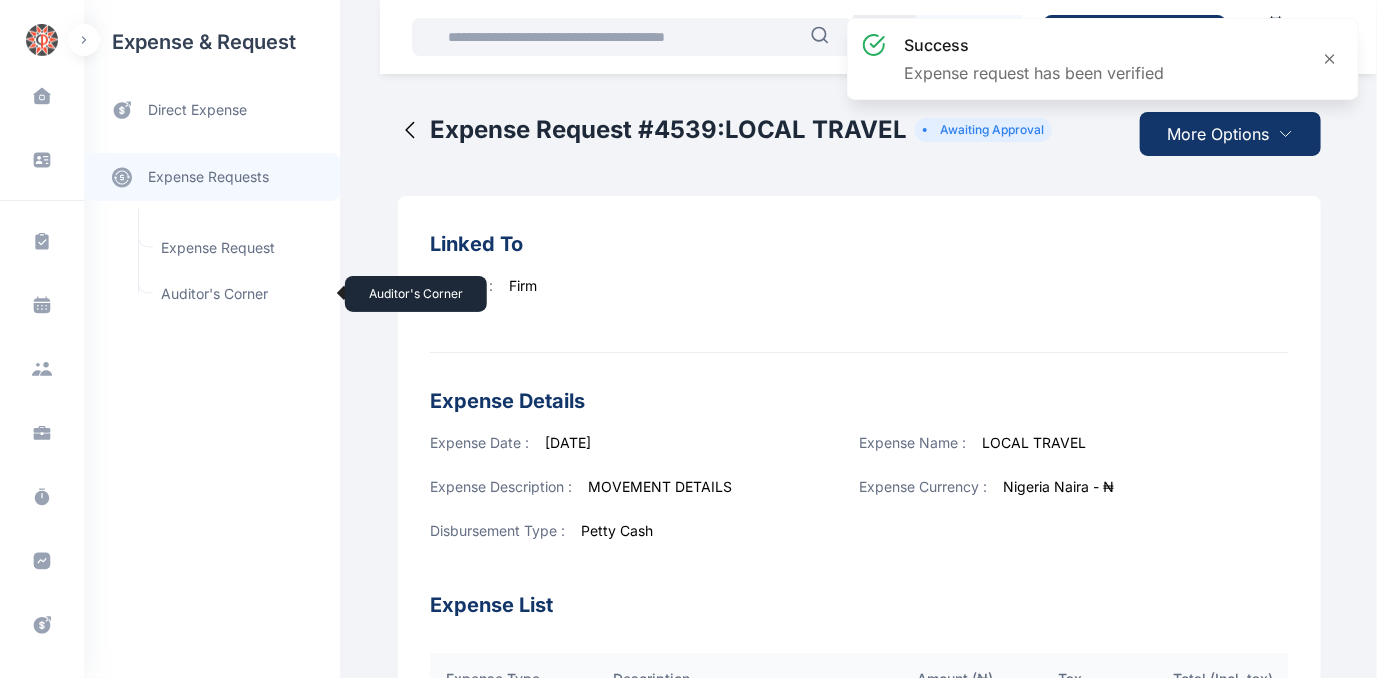 click on "Auditor's Corner Auditor's Corner" at bounding box center [239, 294] 